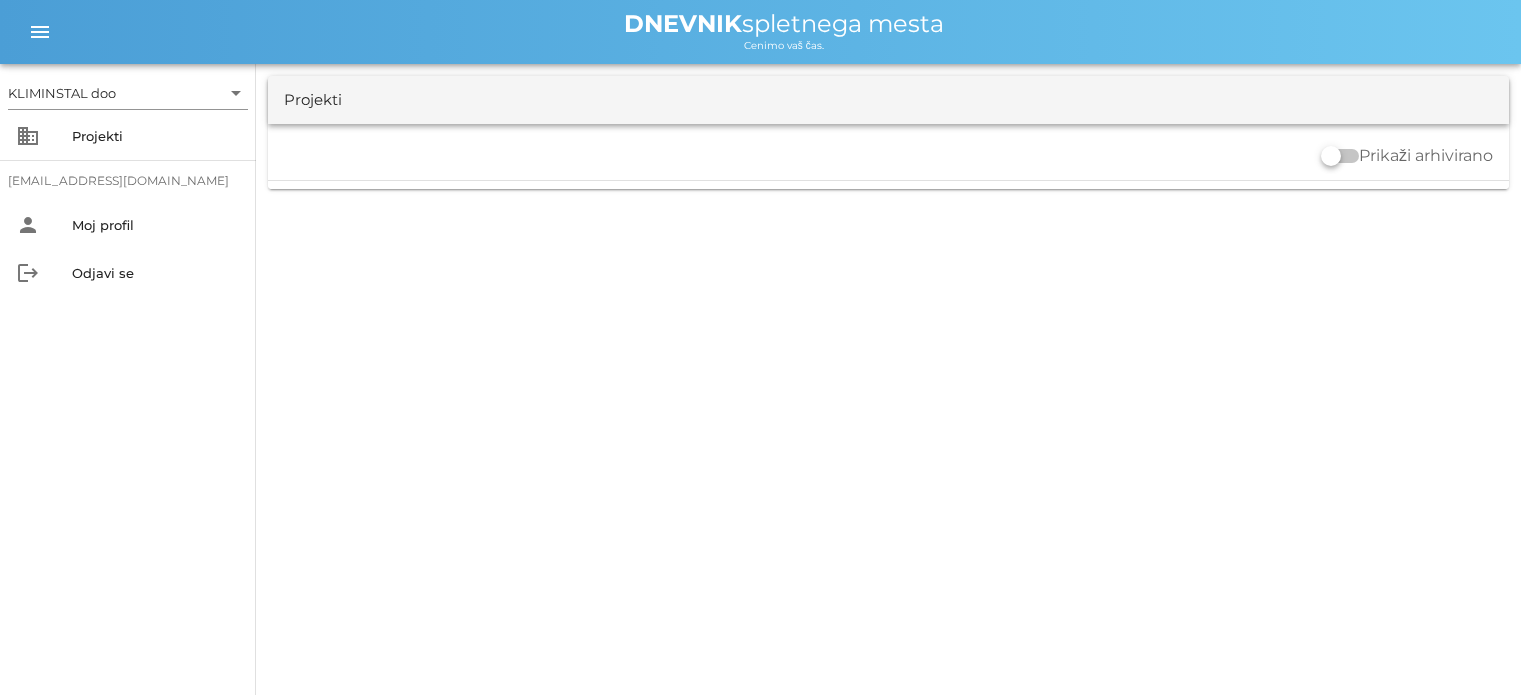 scroll, scrollTop: 0, scrollLeft: 0, axis: both 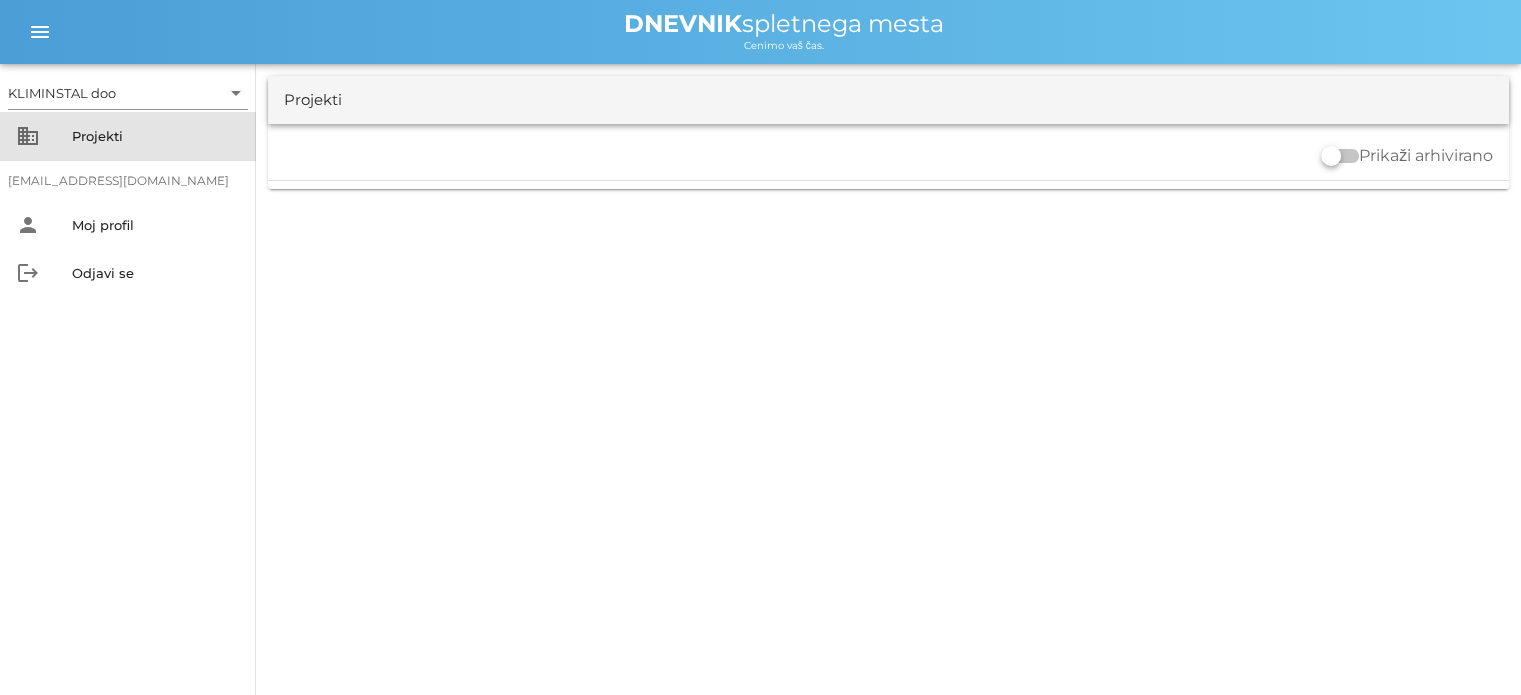 click on "Projekti" at bounding box center [156, 136] 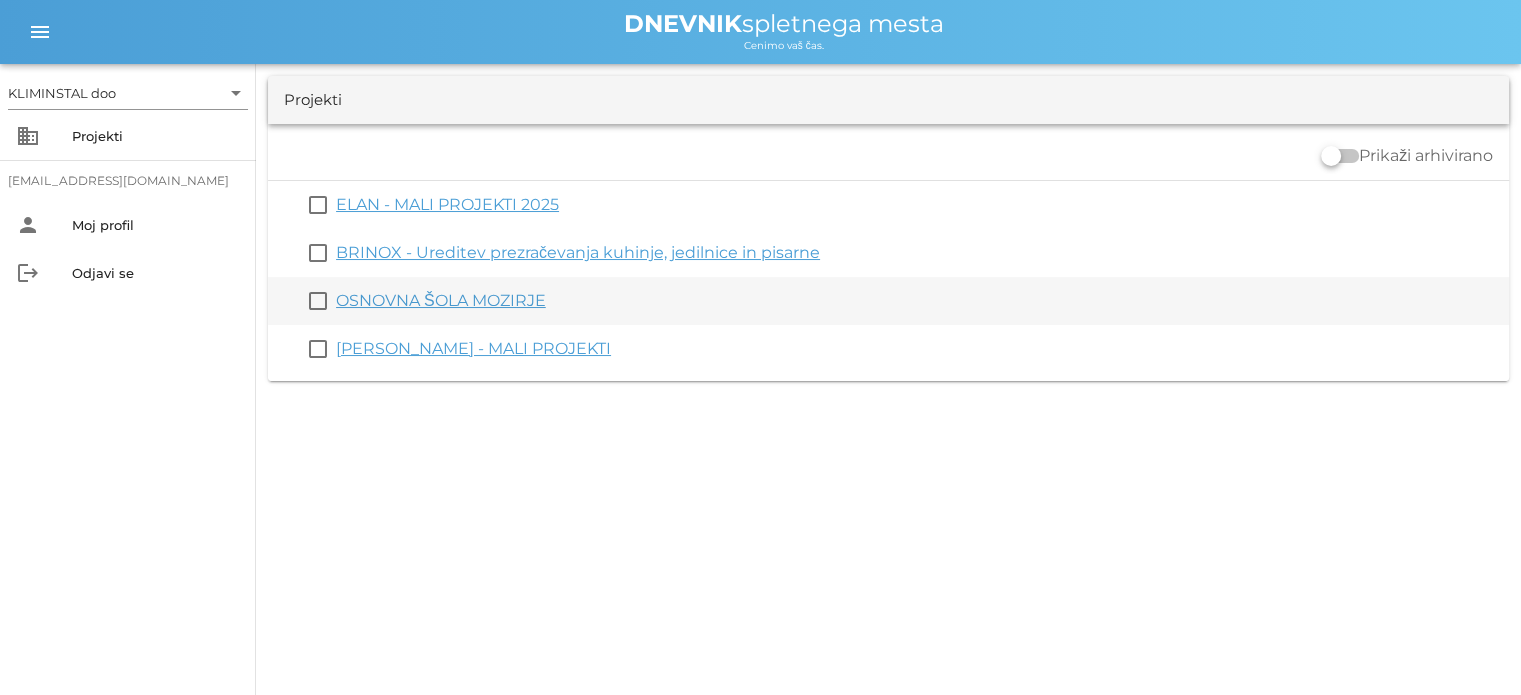 click on "OSNOVNA ŠOLA MOZIRJE" at bounding box center (441, 300) 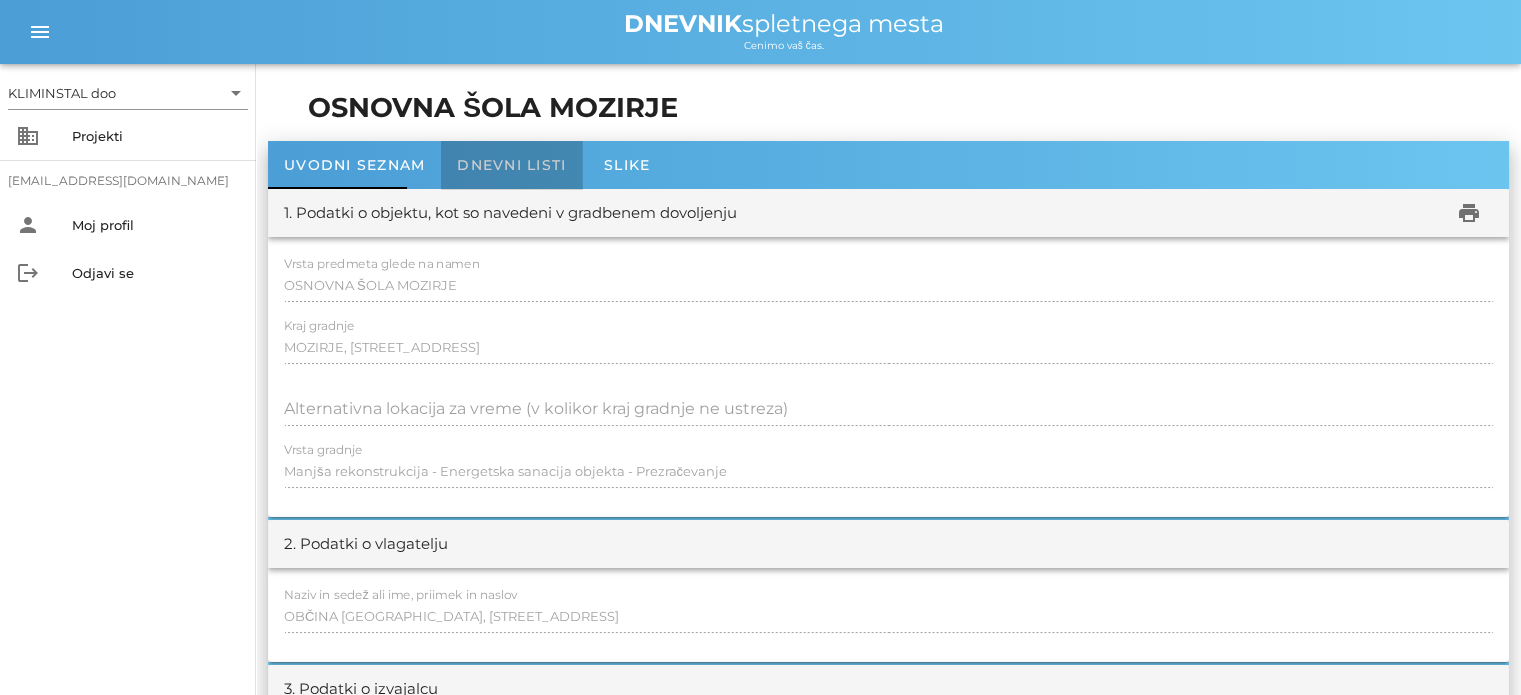 click on "Dnevni listi" at bounding box center (511, 165) 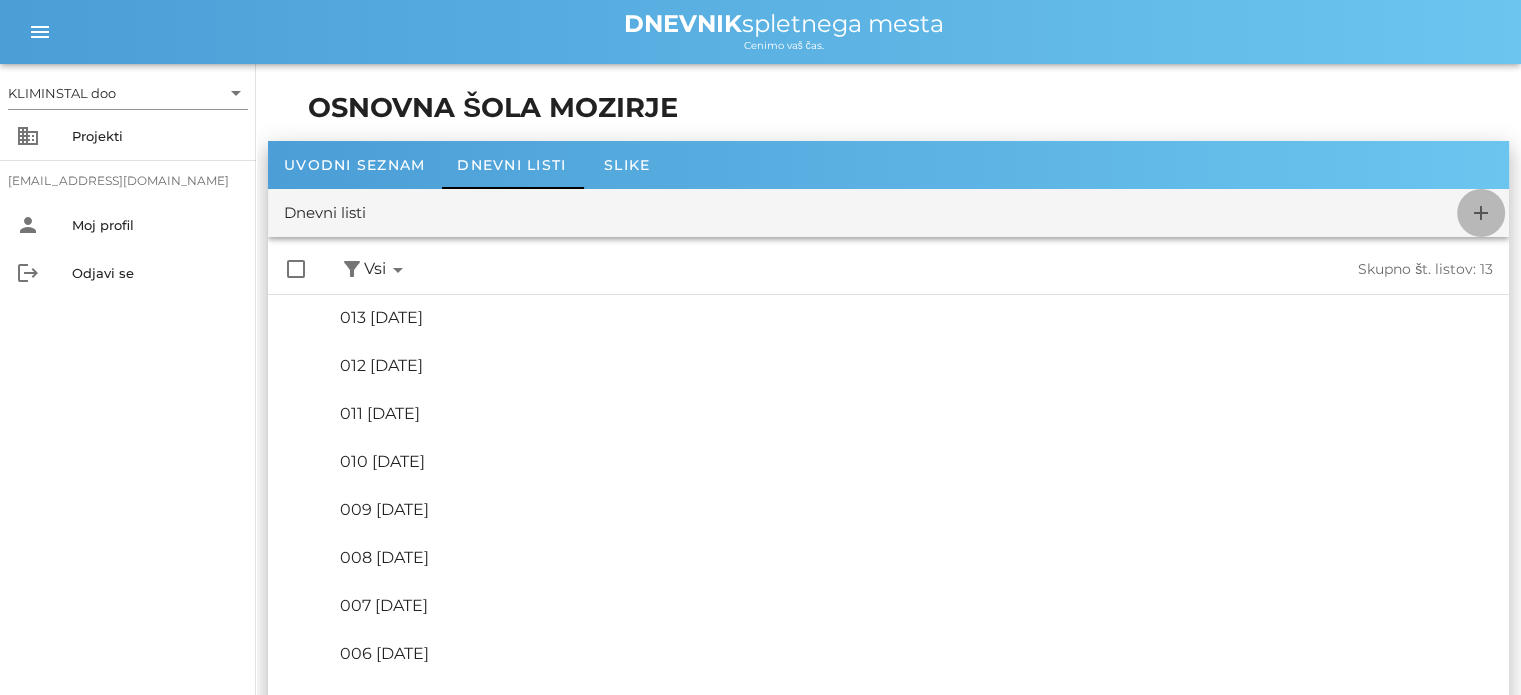 click on "add" at bounding box center (1481, 213) 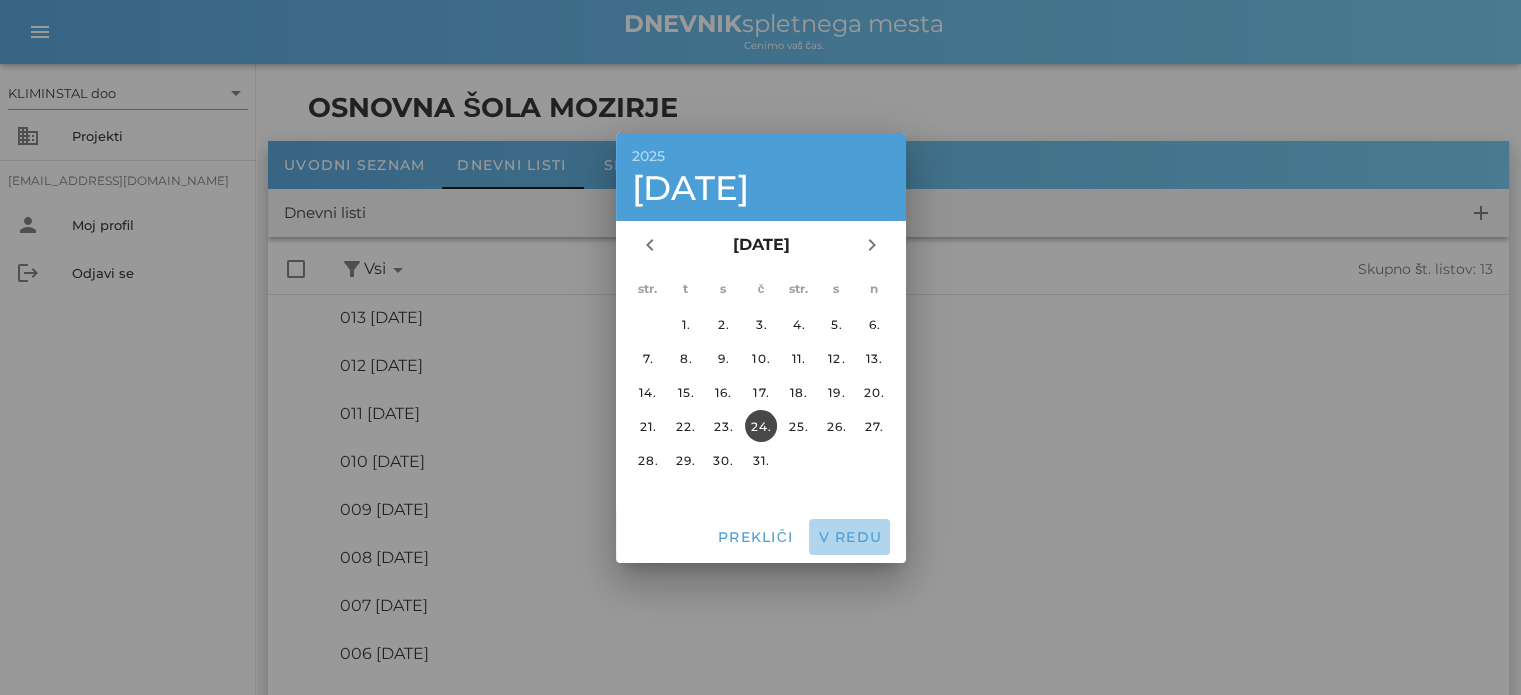 click on "V redu" at bounding box center (850, 537) 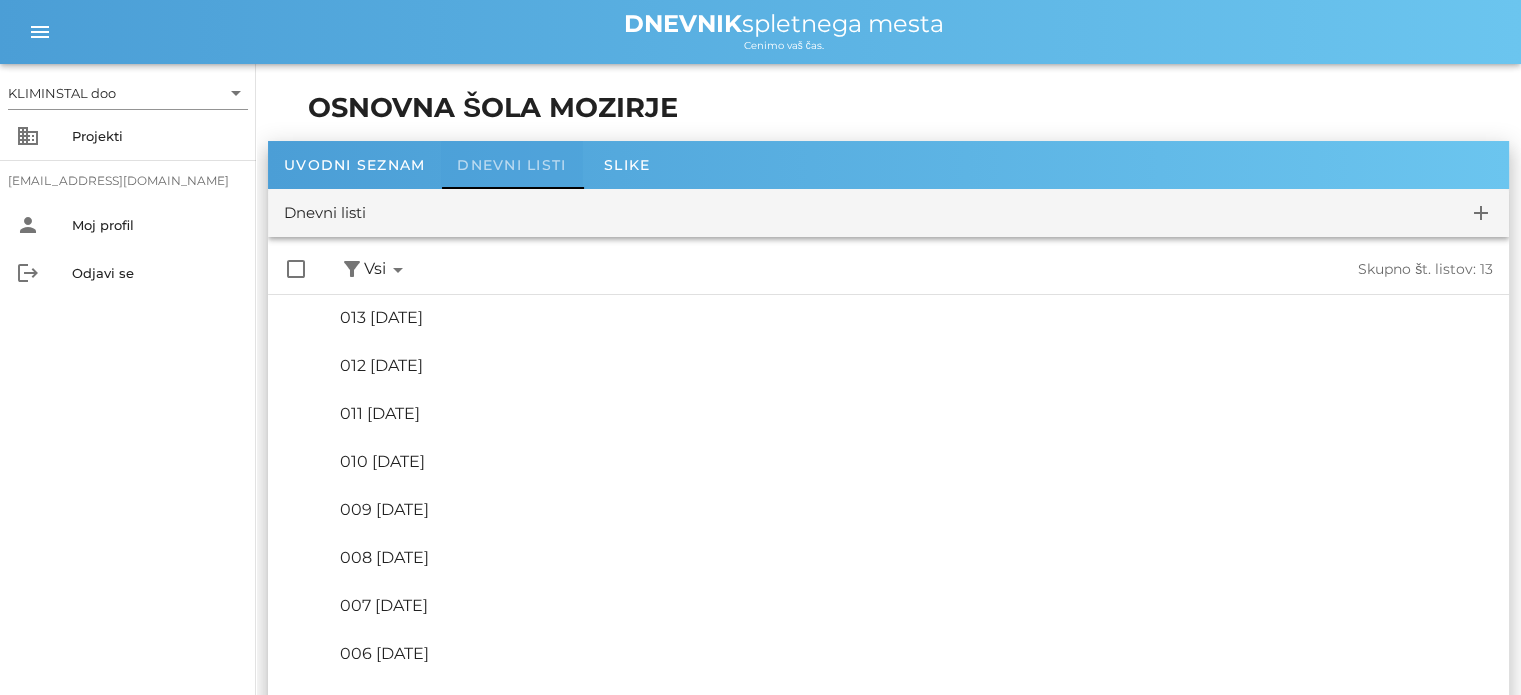 click on "Dnevni listi" at bounding box center (511, 165) 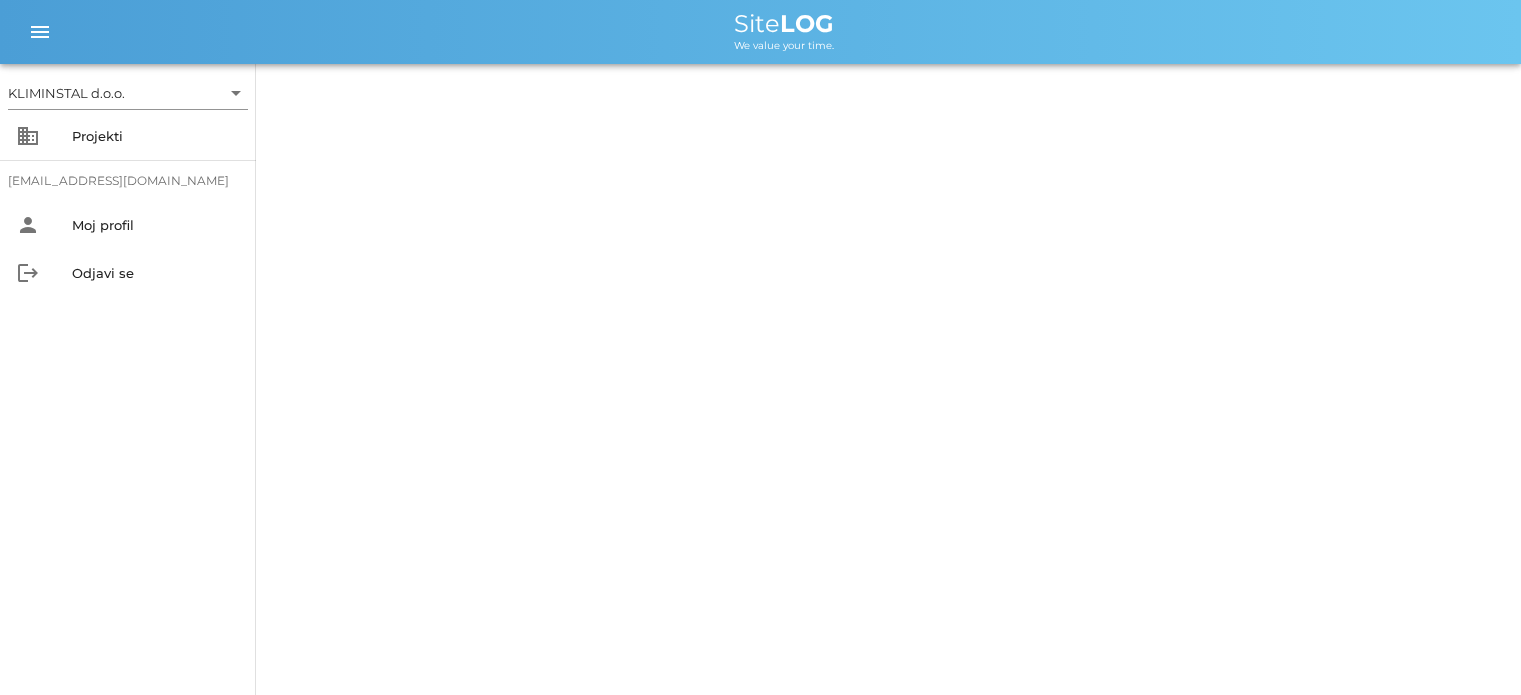 scroll, scrollTop: 0, scrollLeft: 0, axis: both 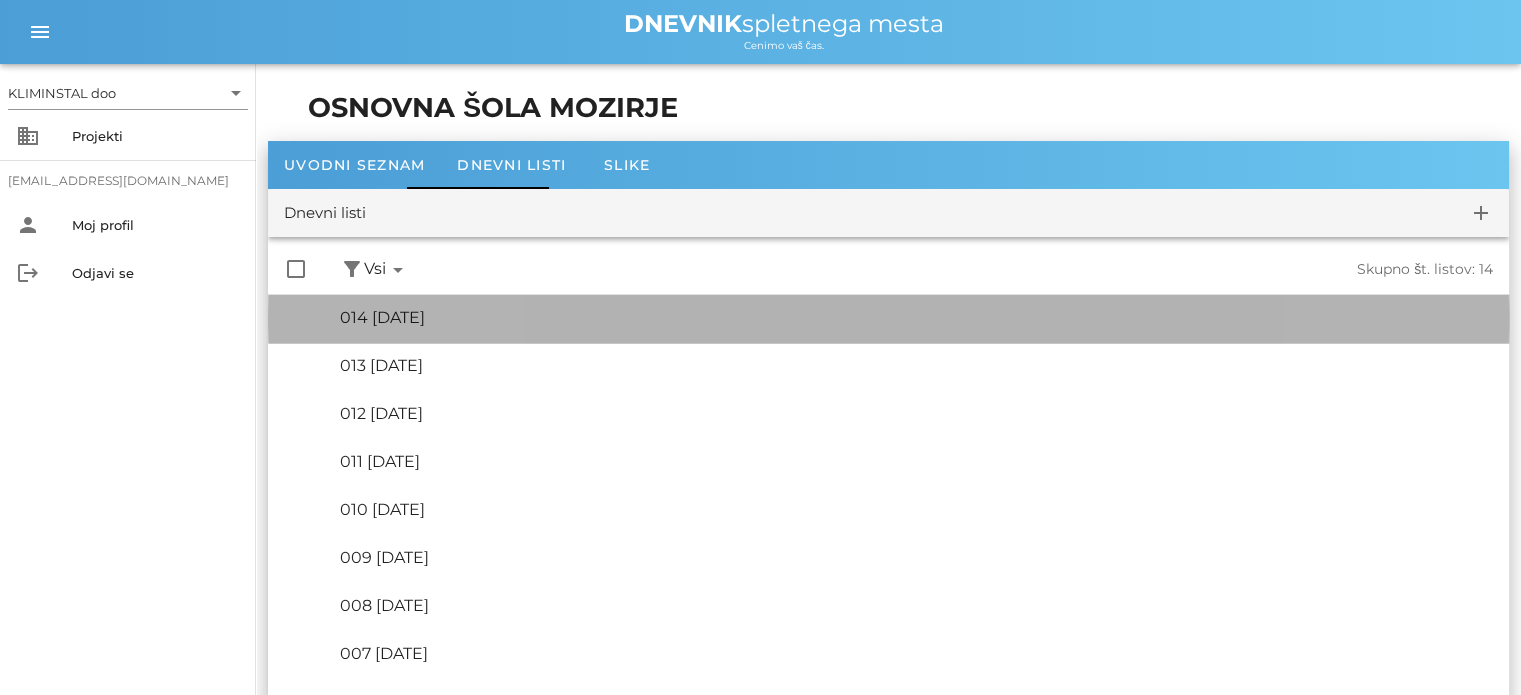click on "014 četrtek, 24.07.2025" at bounding box center [382, 317] 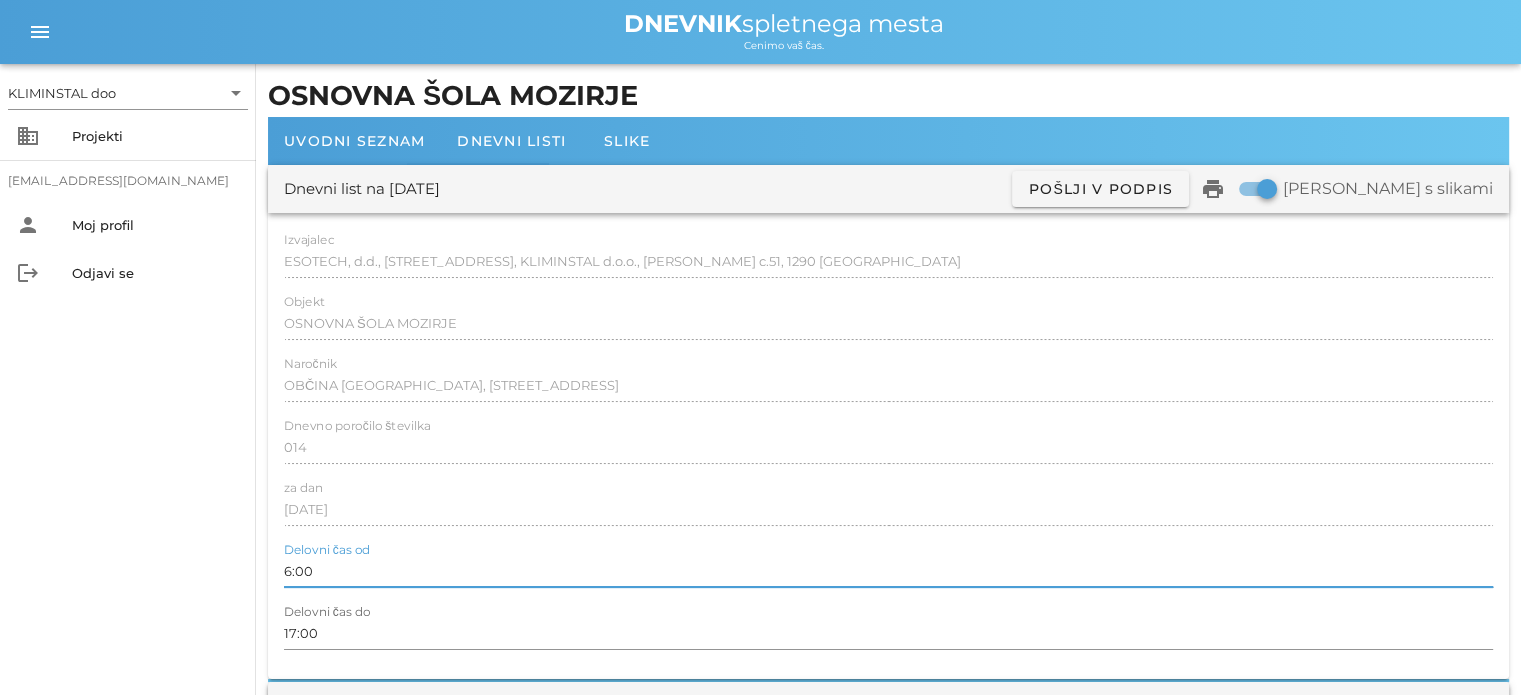 click on "6:00" at bounding box center (888, 571) 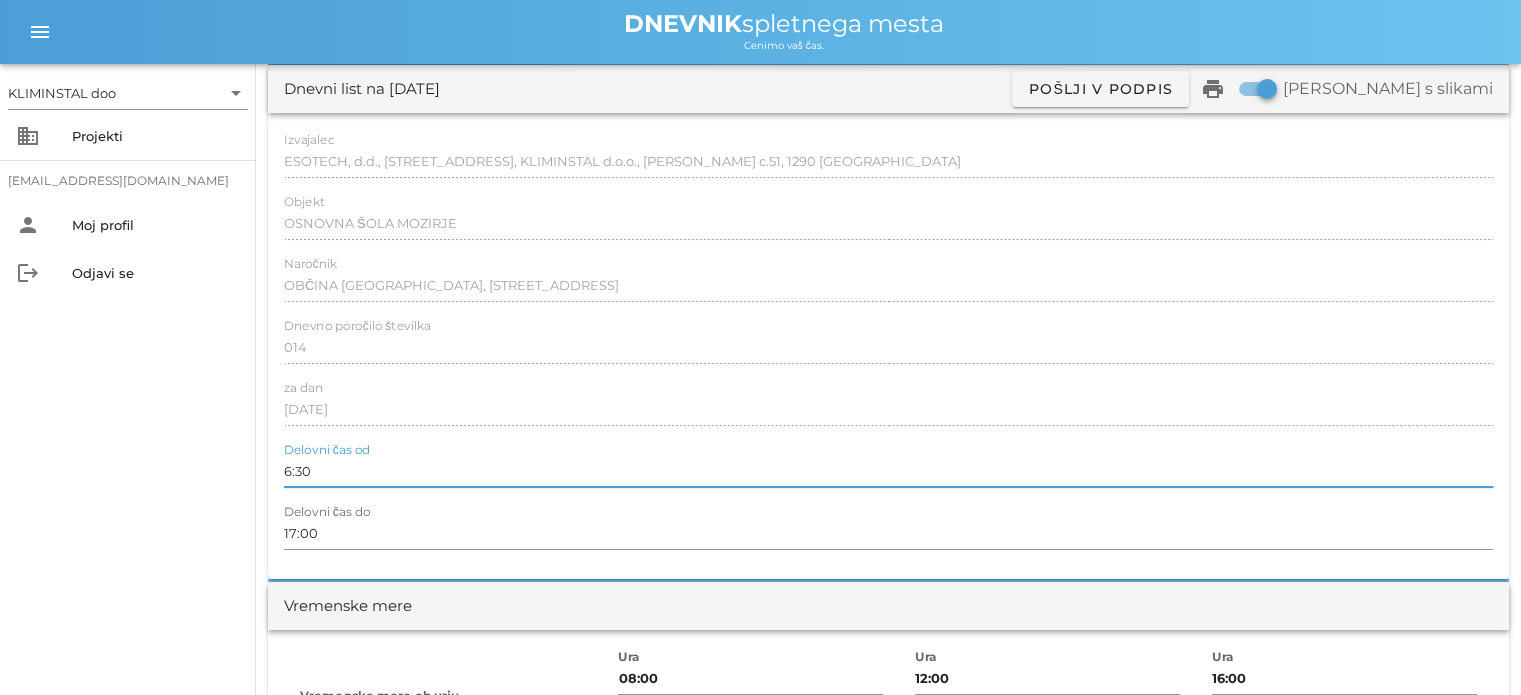 scroll, scrollTop: 100, scrollLeft: 0, axis: vertical 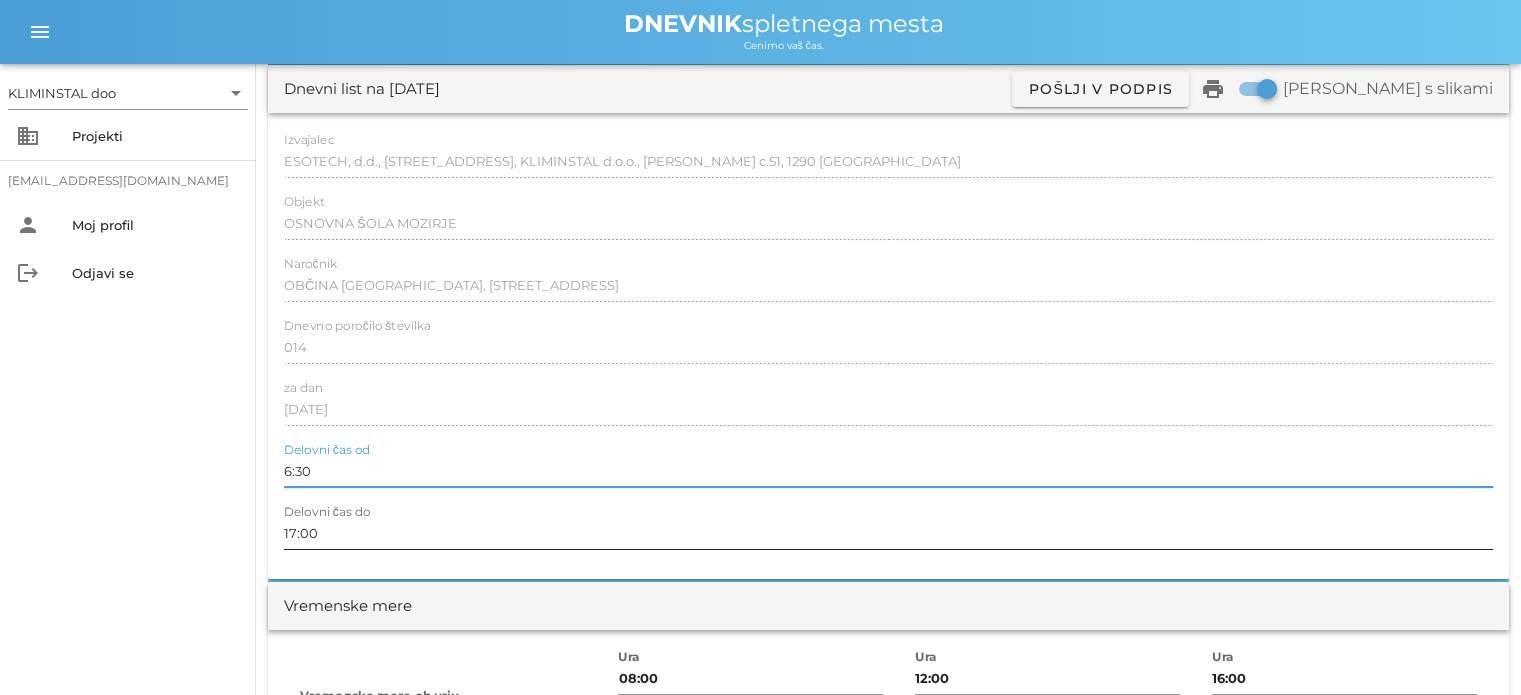 type on "6:30" 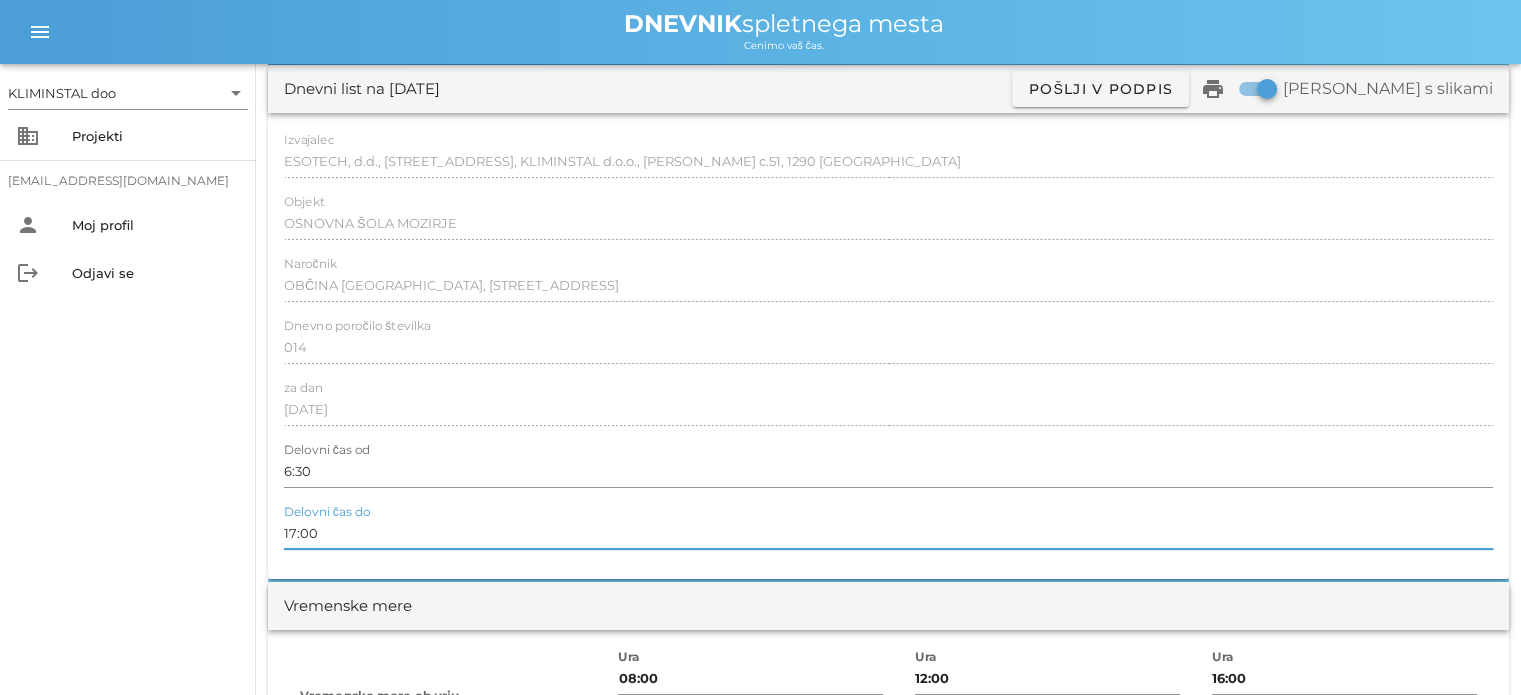 click on "17:00" at bounding box center (888, 533) 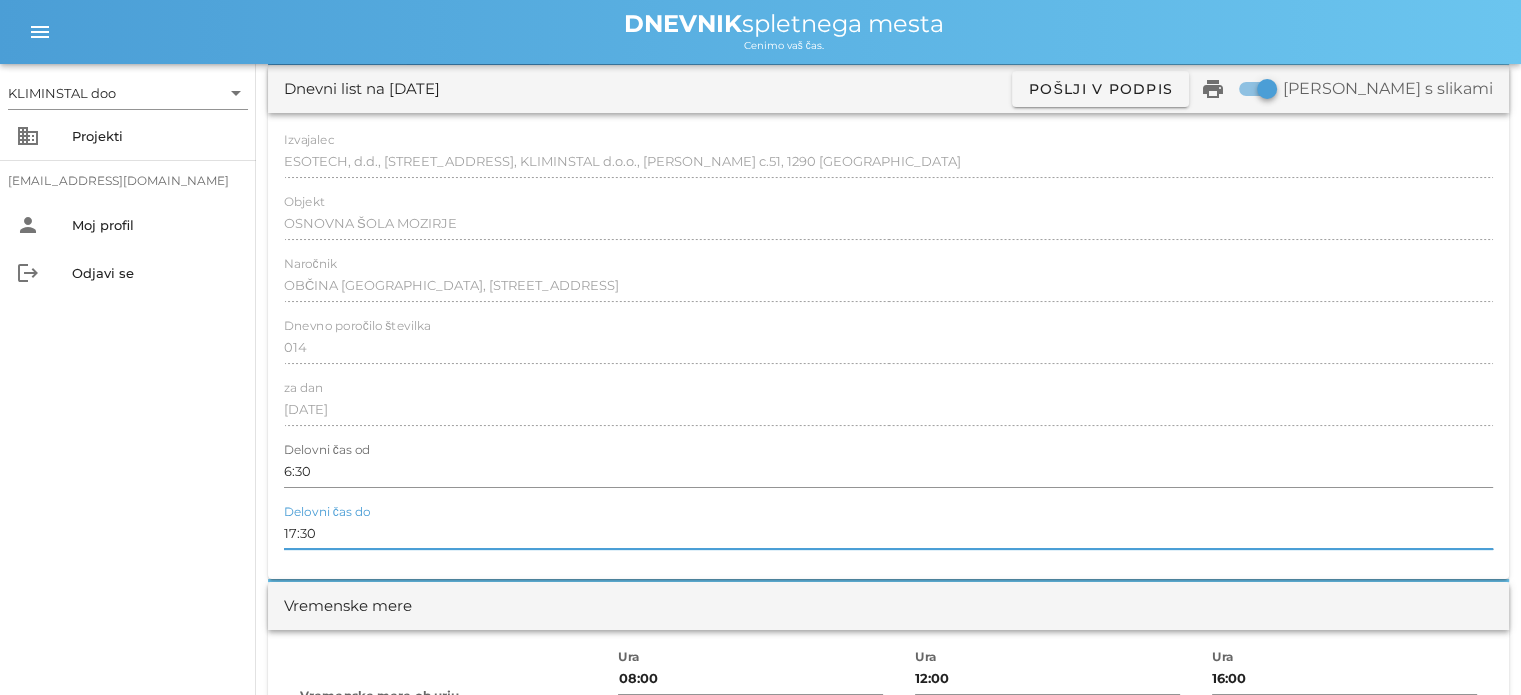 click on "17:30" at bounding box center [888, 533] 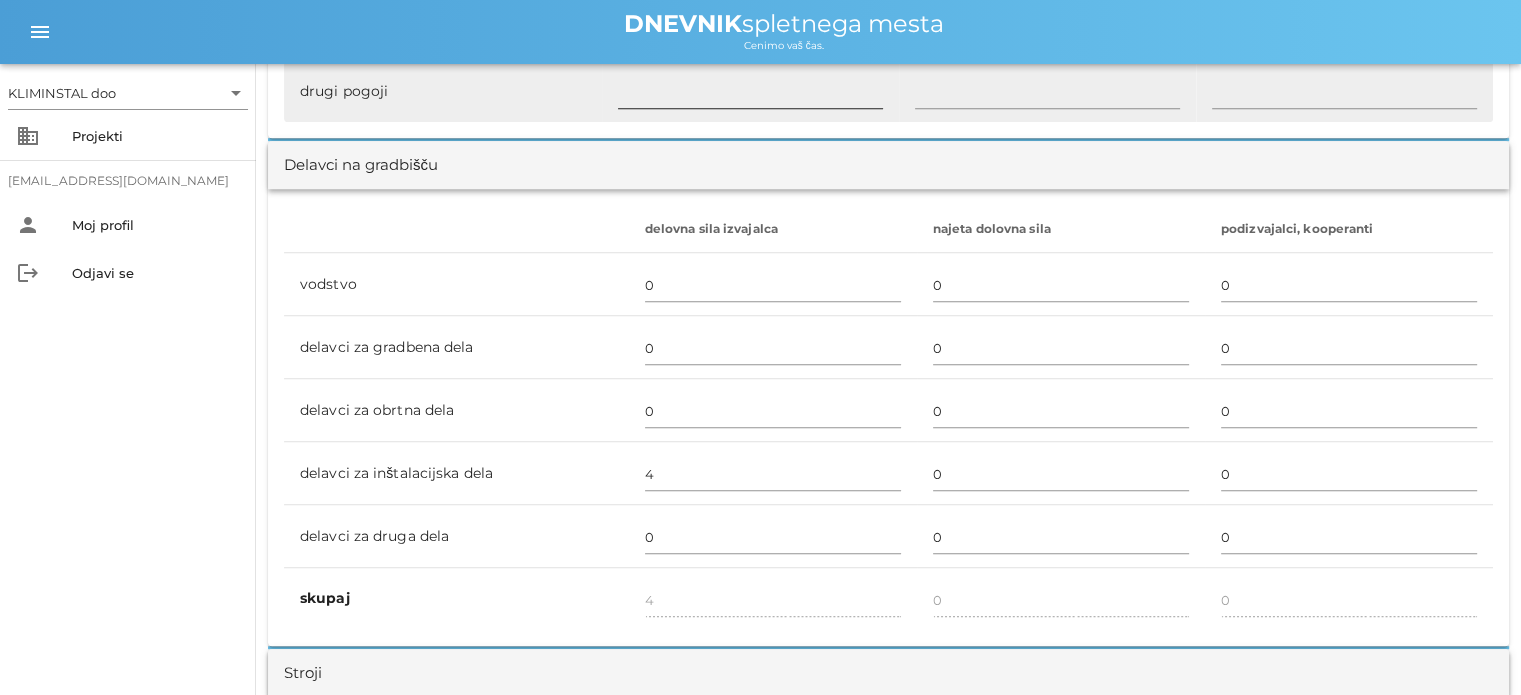 scroll, scrollTop: 1102, scrollLeft: 0, axis: vertical 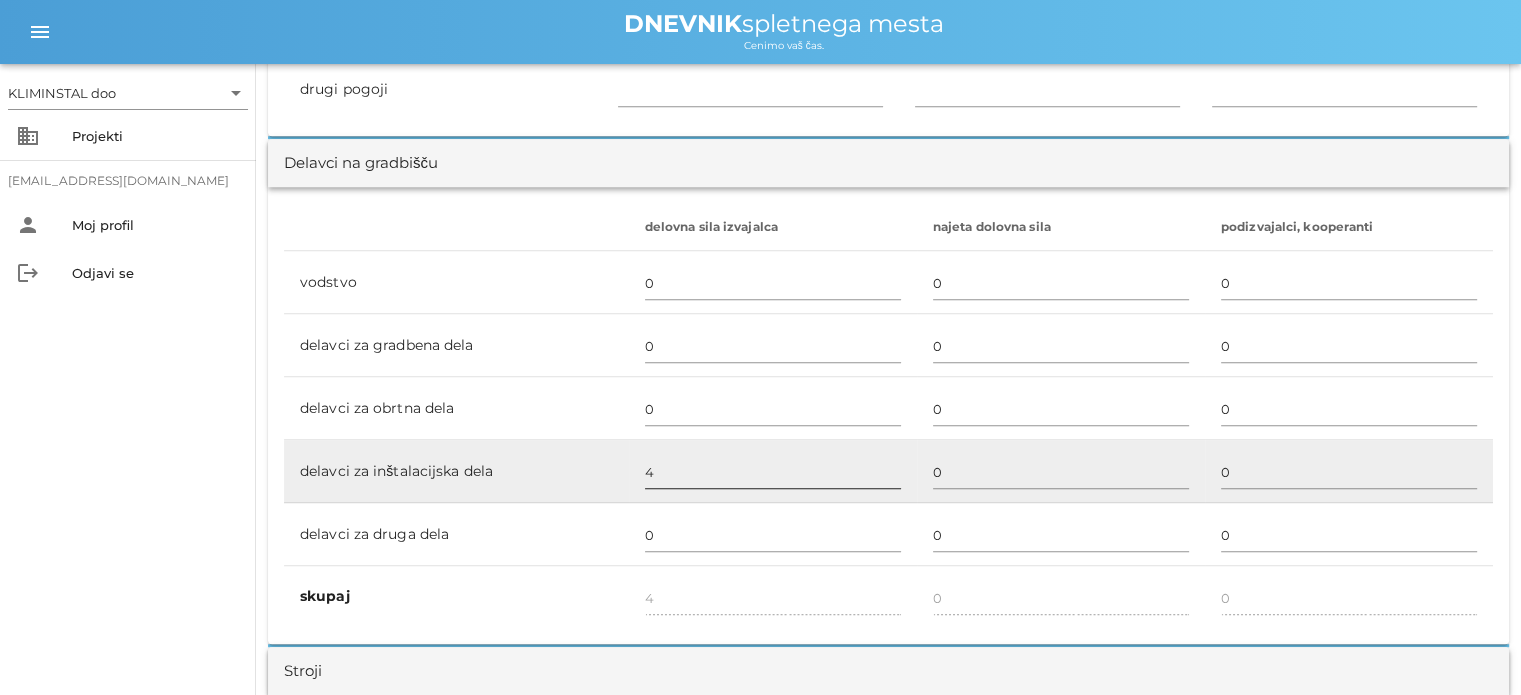 type on "17:30" 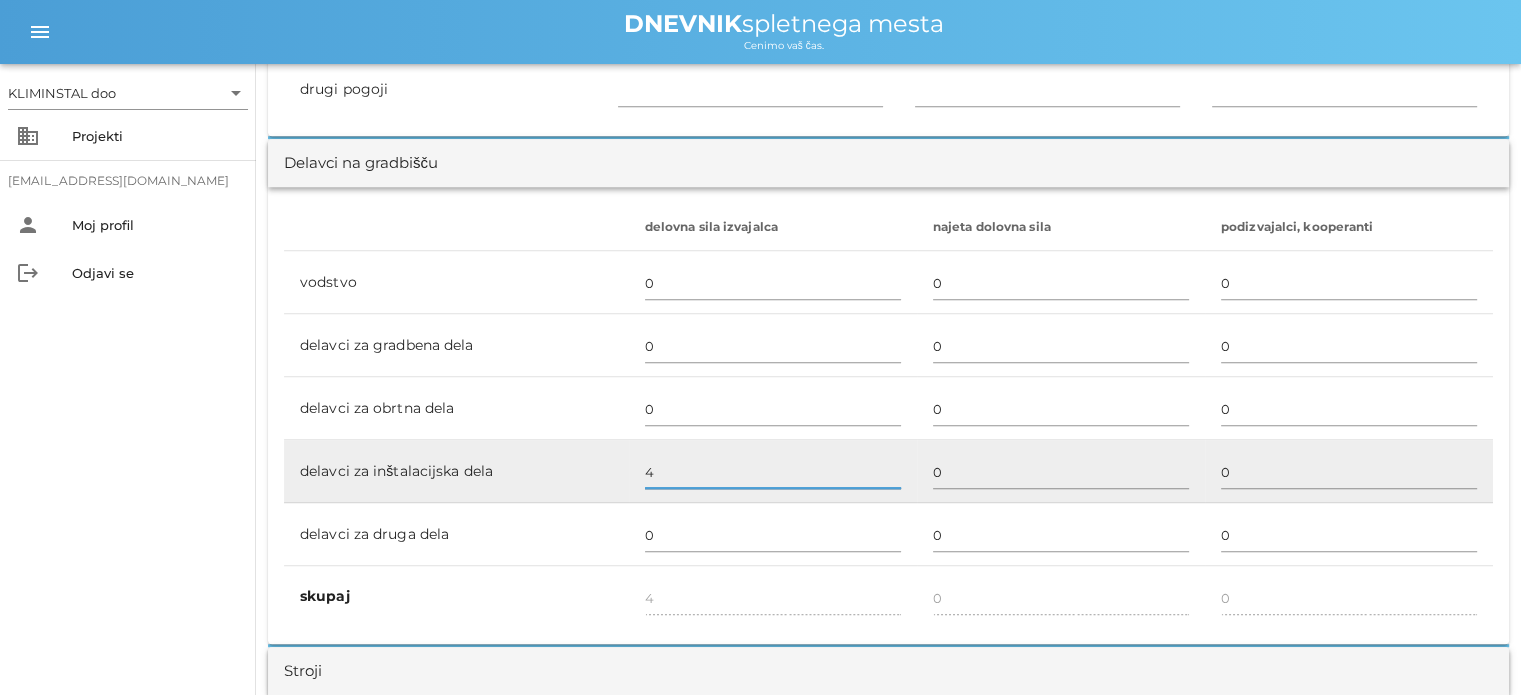 click on "4" at bounding box center [773, 472] 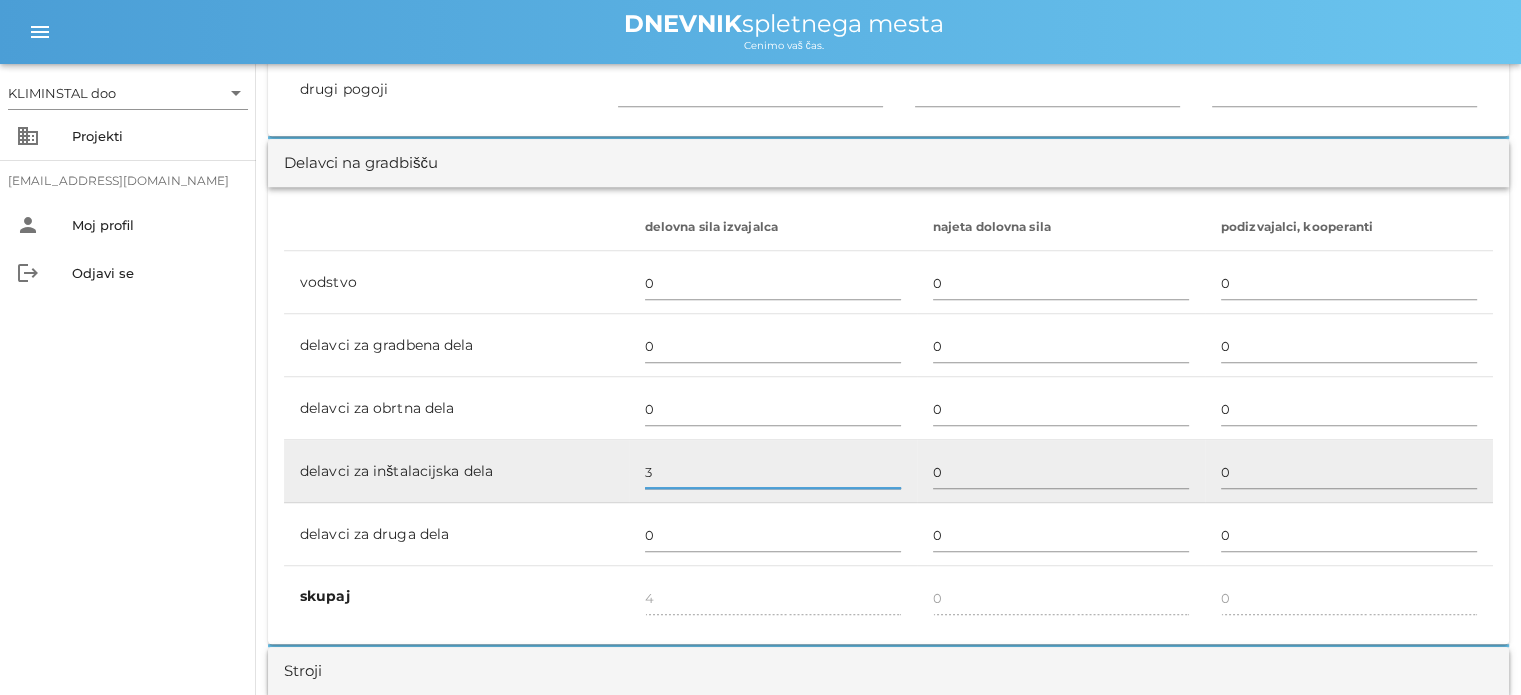 type on "3" 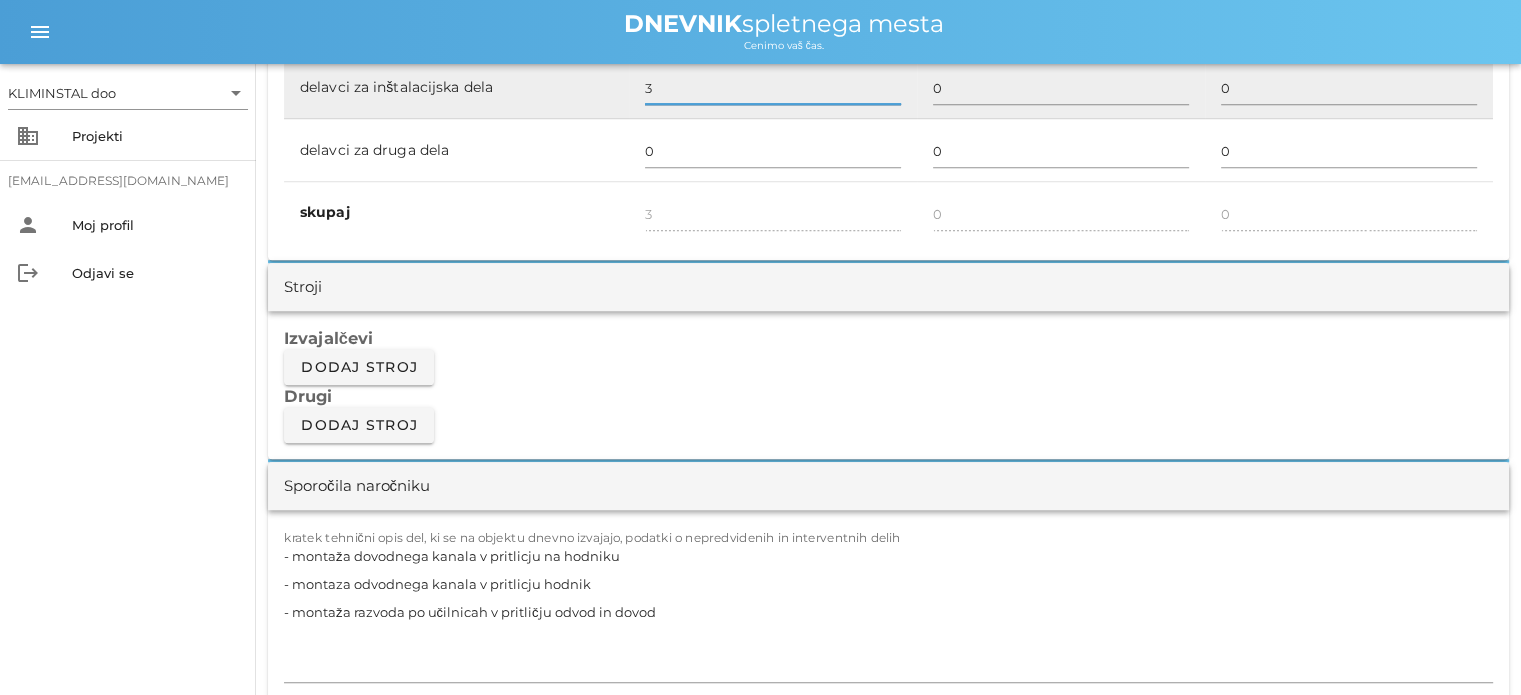 scroll, scrollTop: 1572, scrollLeft: 0, axis: vertical 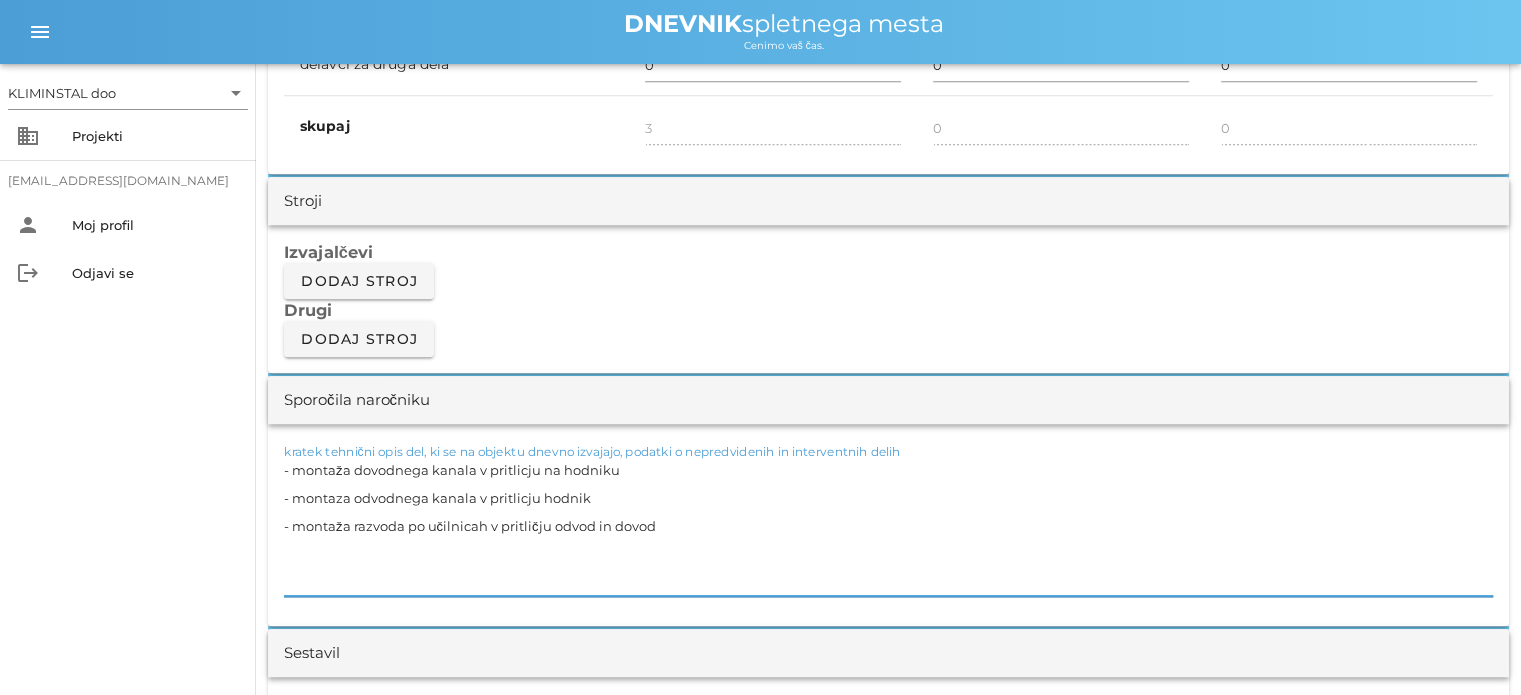click on "- montaža dovodnega kanala v pritlicju na hodniku
- montaza odvodnega kanala v pritlicju hodnik
- montaža razvoda po učilnicah v pritličju odvod in dovod" at bounding box center (888, 526) 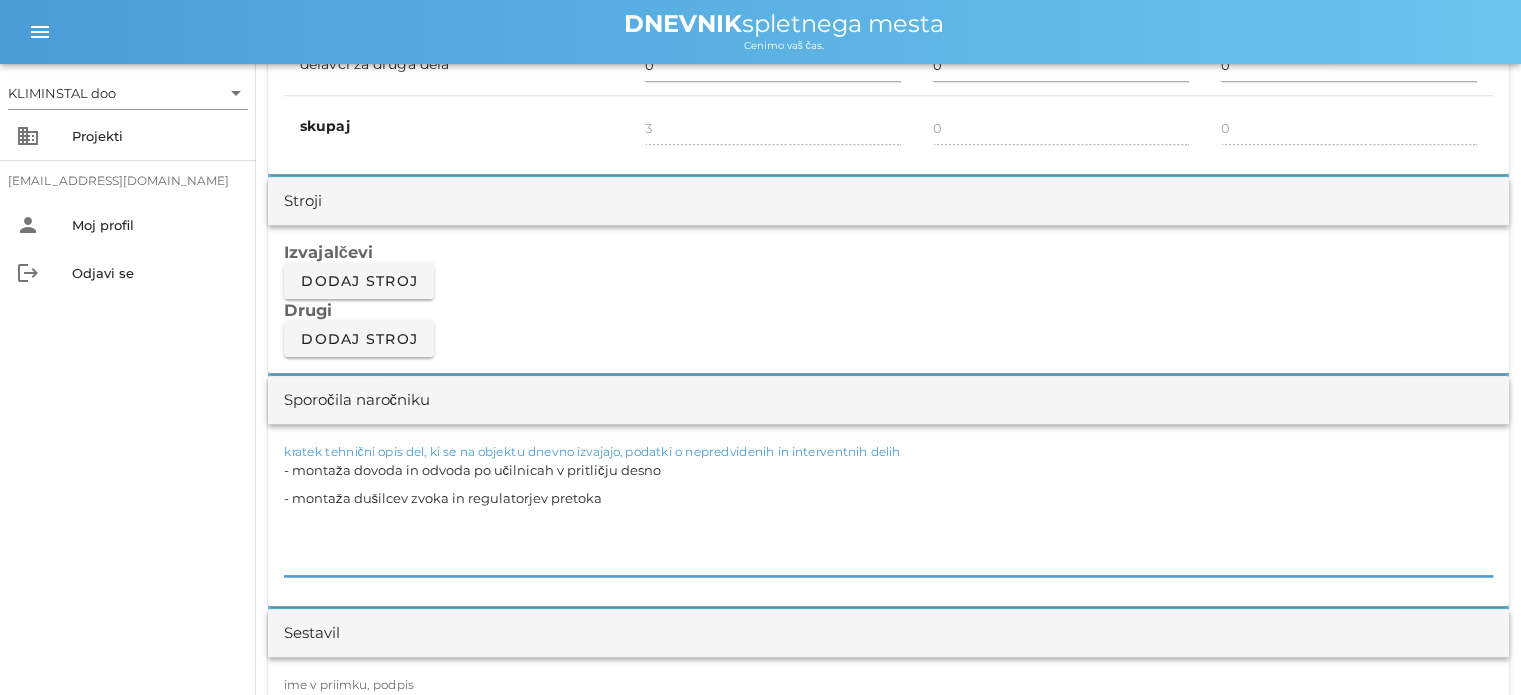 click on "- montaža dovoda in odvoda po učilnicah v pritličju desno
- montaža dušilcev zvoka in regulatorjev pretoka" at bounding box center [888, 516] 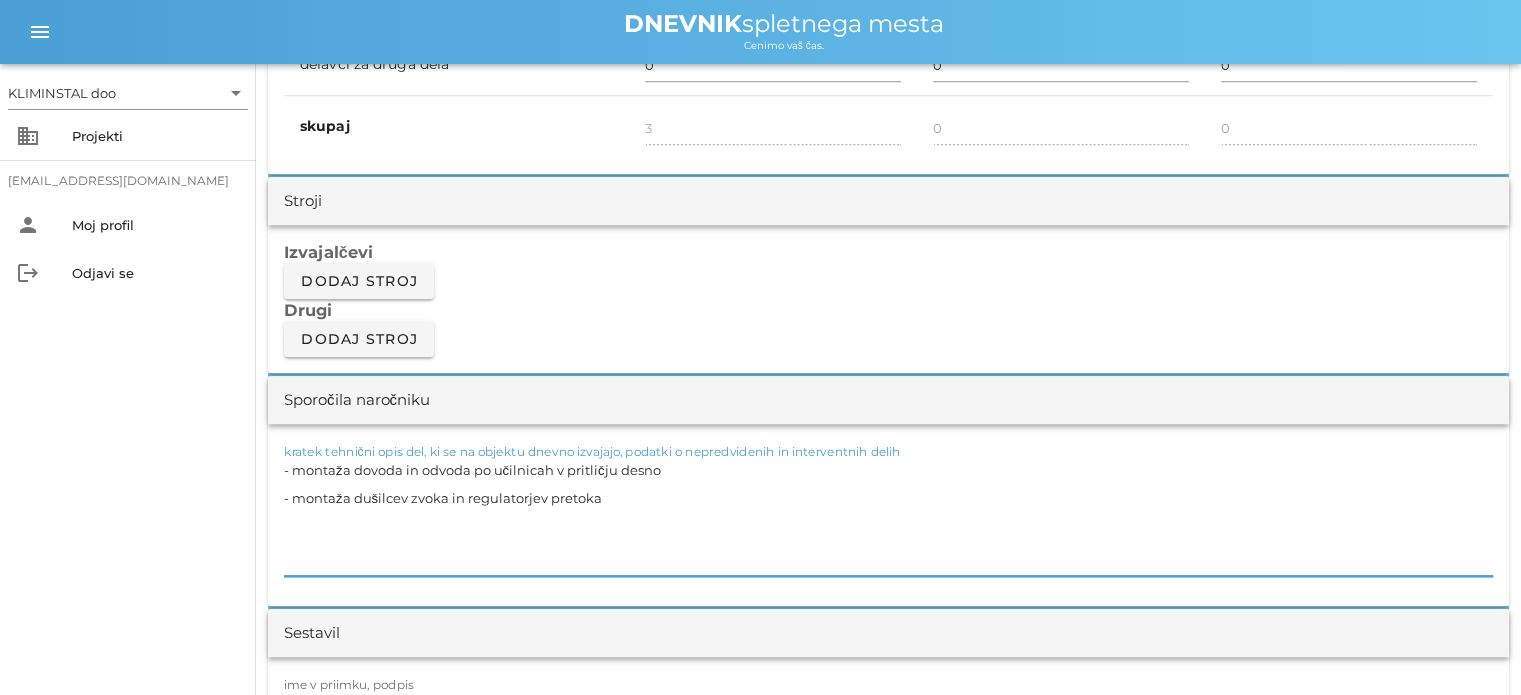 click on "ime v priimku, podpis Goran Milenkvić Podpiši" at bounding box center (888, 733) 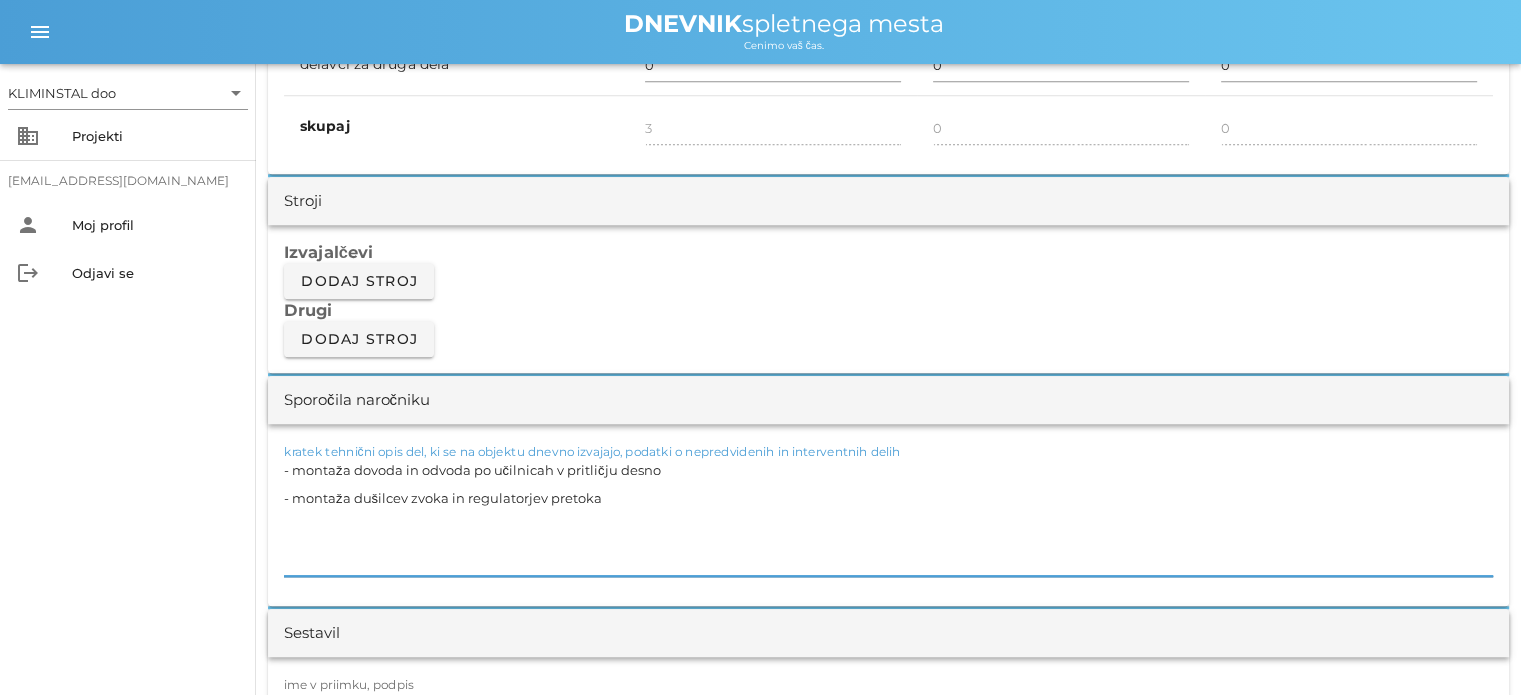 click on "- montaža dovoda in odvoda po učilnicah v pritličju desno
- montaža dušilcev zvoka in regulatorjev pretoka" at bounding box center [888, 516] 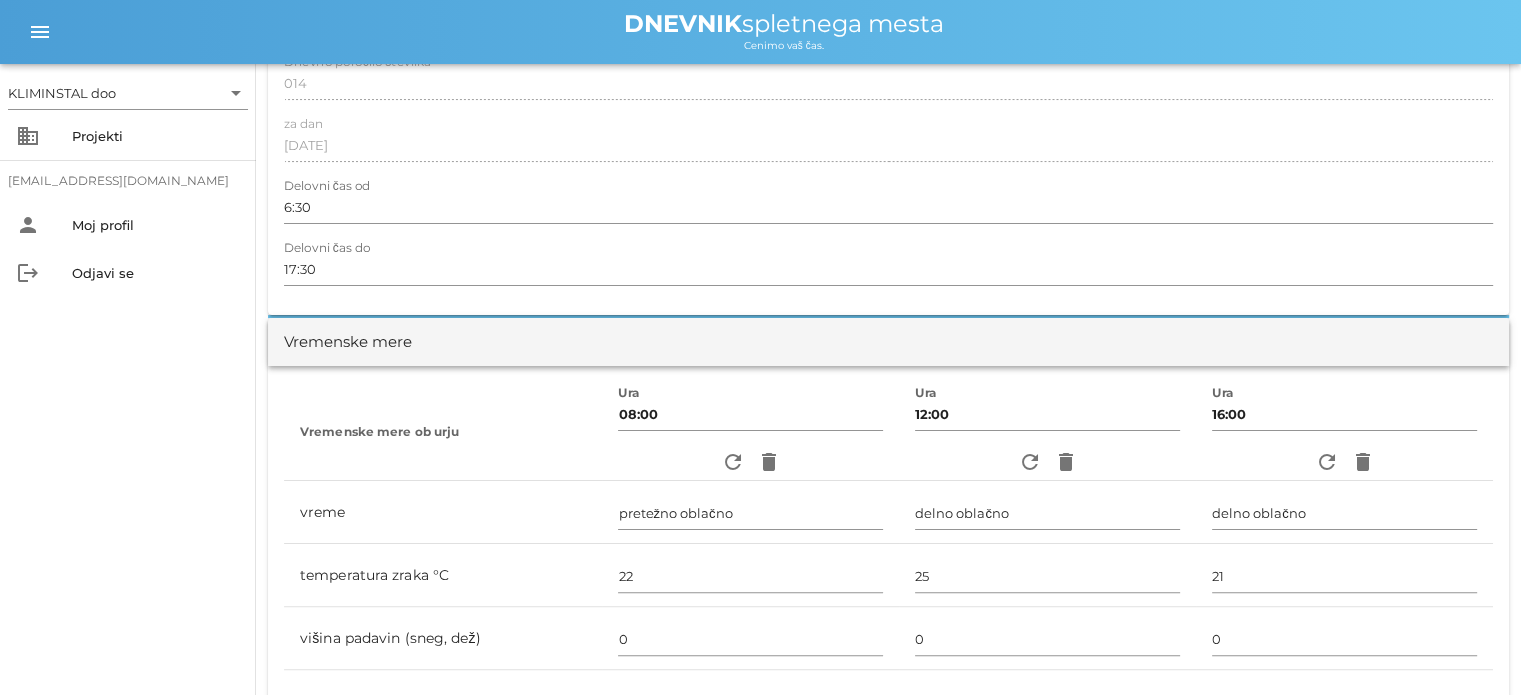 scroll, scrollTop: 0, scrollLeft: 0, axis: both 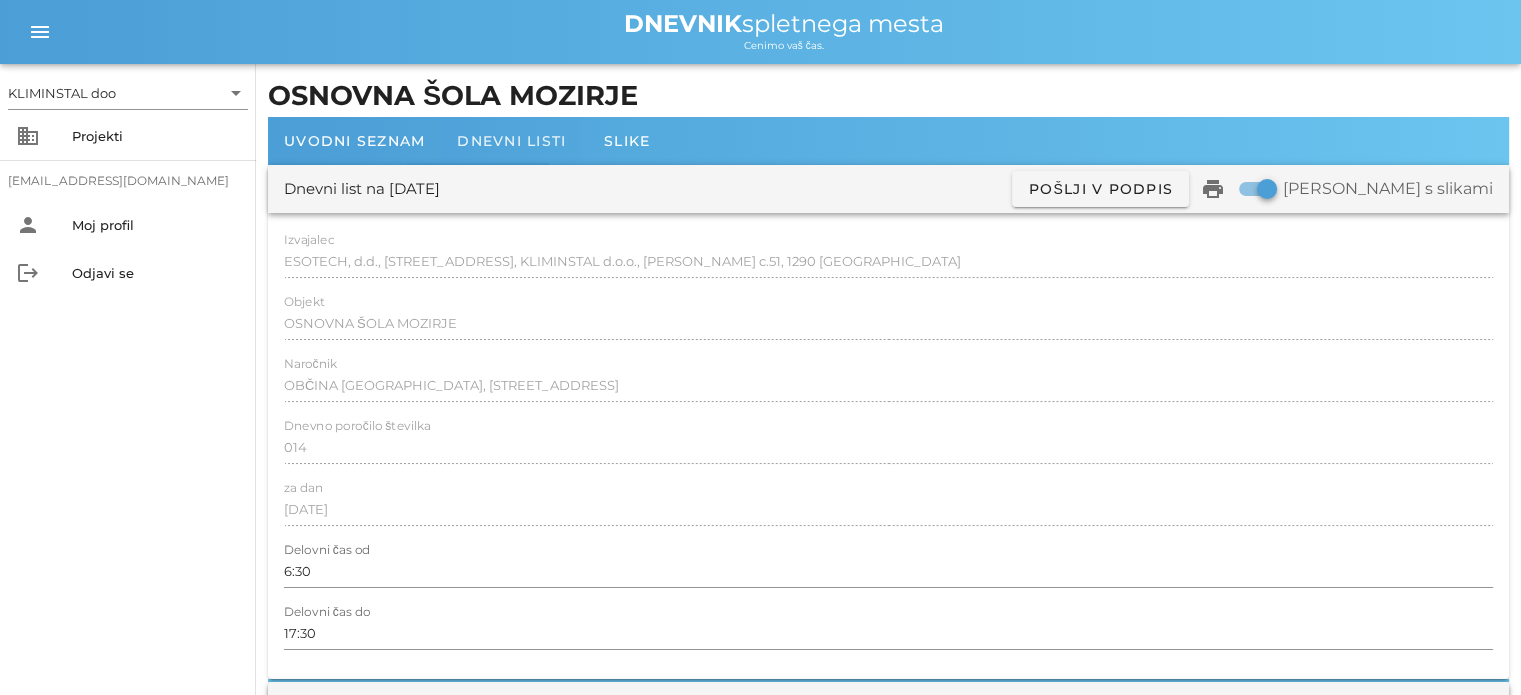 type on "- montaža dovoda in odvoda po učilnicah v pritličju desno
- montaža dušilcev zvoka in regulatorjev pretoka
- odpiranje in zapiranje armstrong stropain izdelava obešal 16 kos" 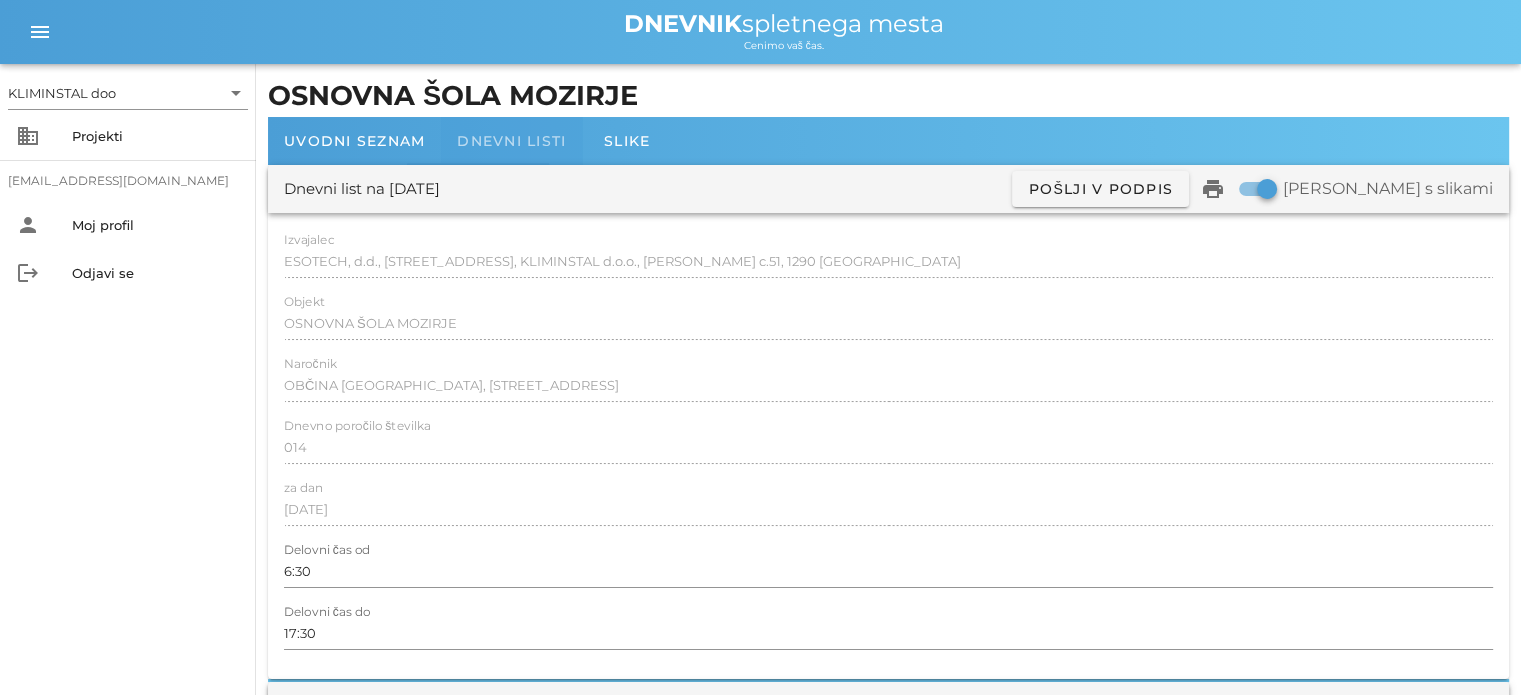 click on "Dnevni listi" at bounding box center (511, 141) 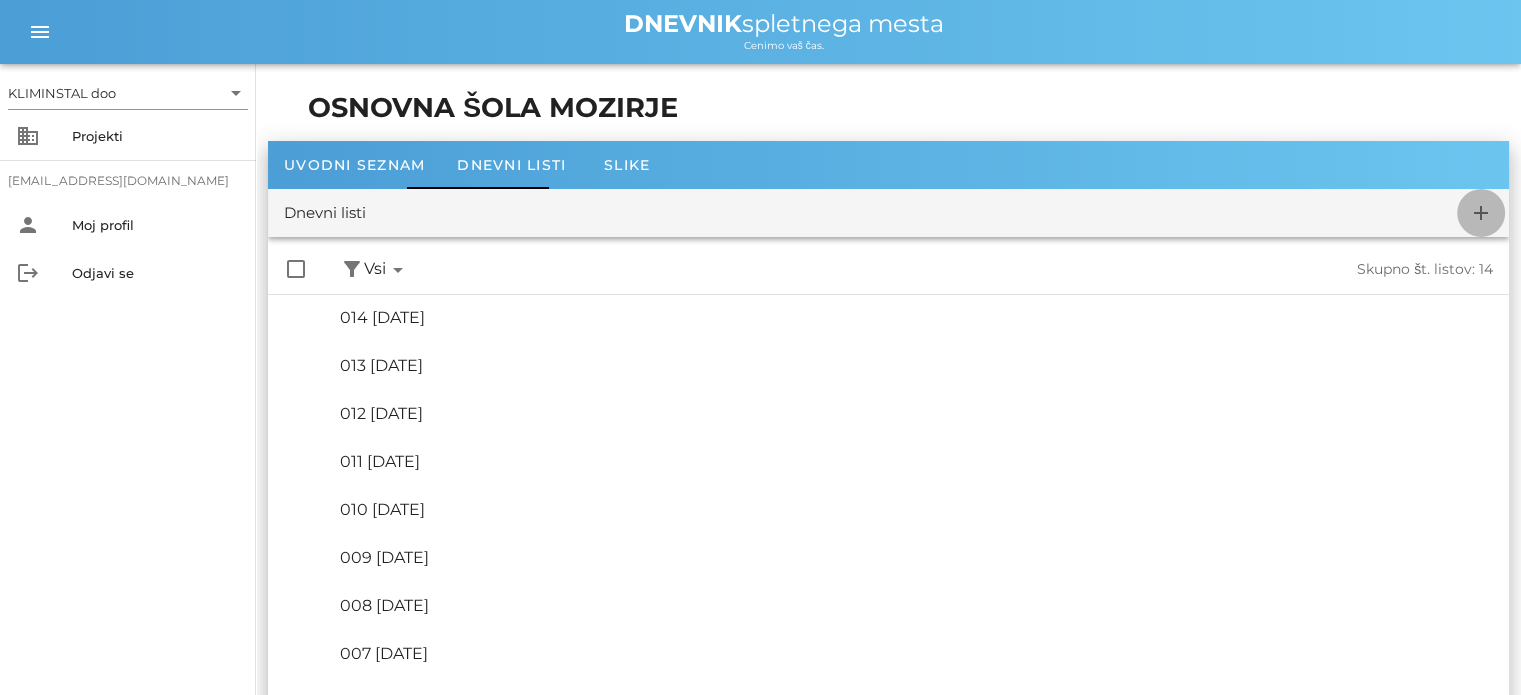 click on "add" at bounding box center (1481, 213) 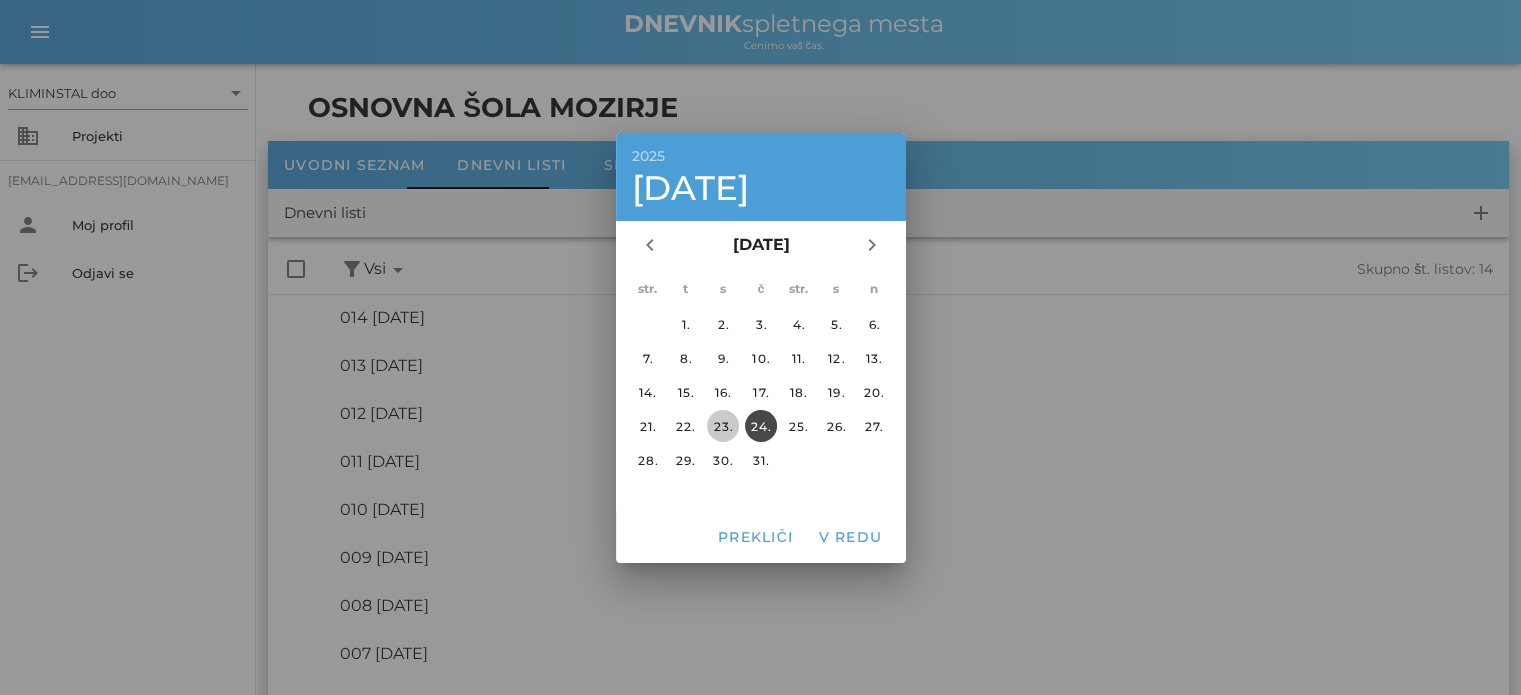 click on "23." at bounding box center (723, 425) 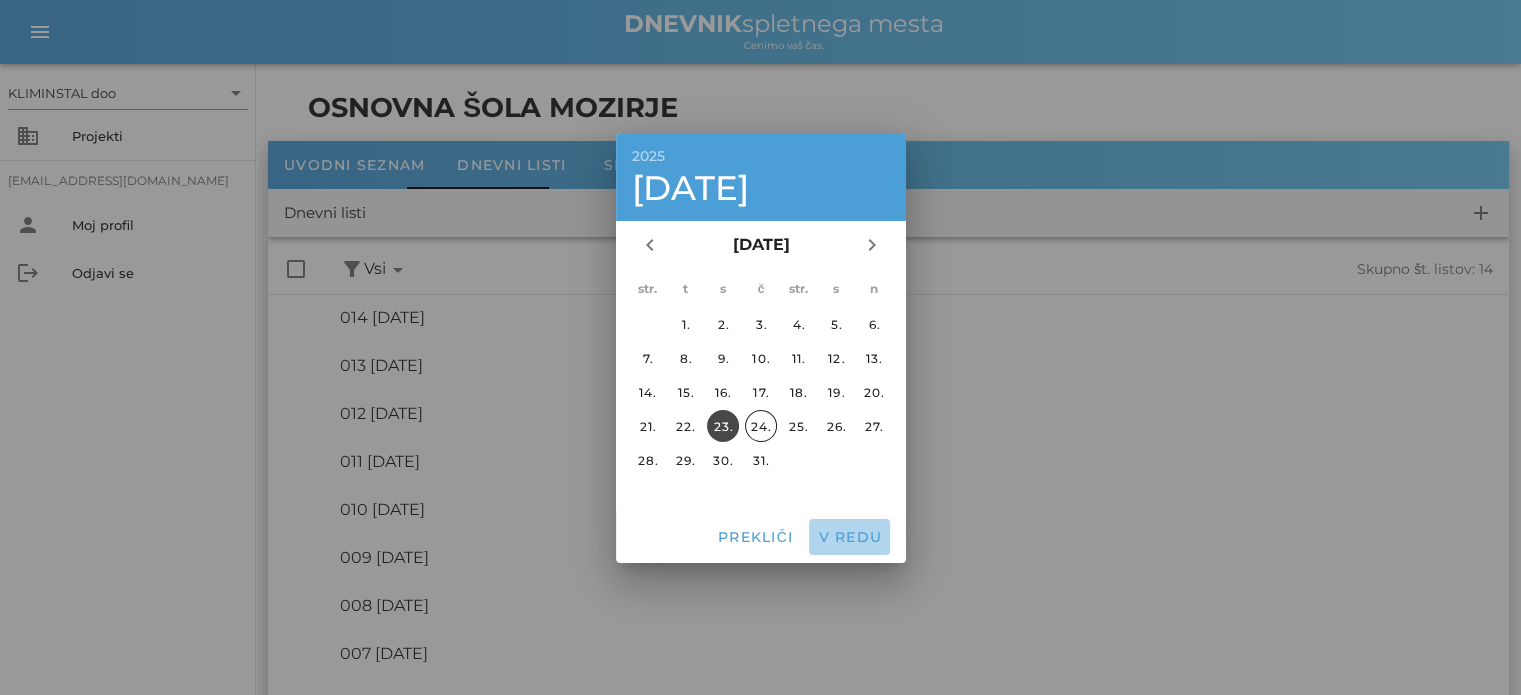 click on "V redu" at bounding box center (850, 537) 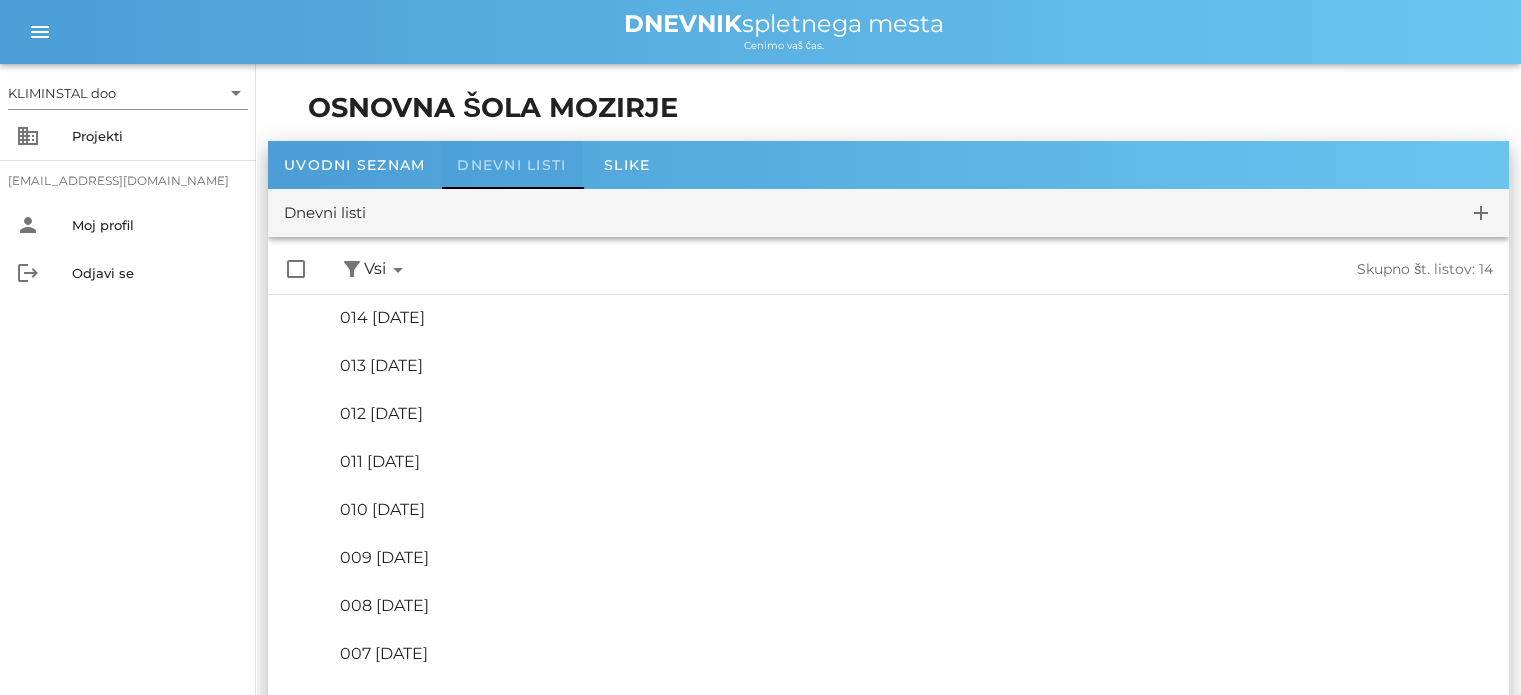click on "Dnevni listi" at bounding box center [511, 165] 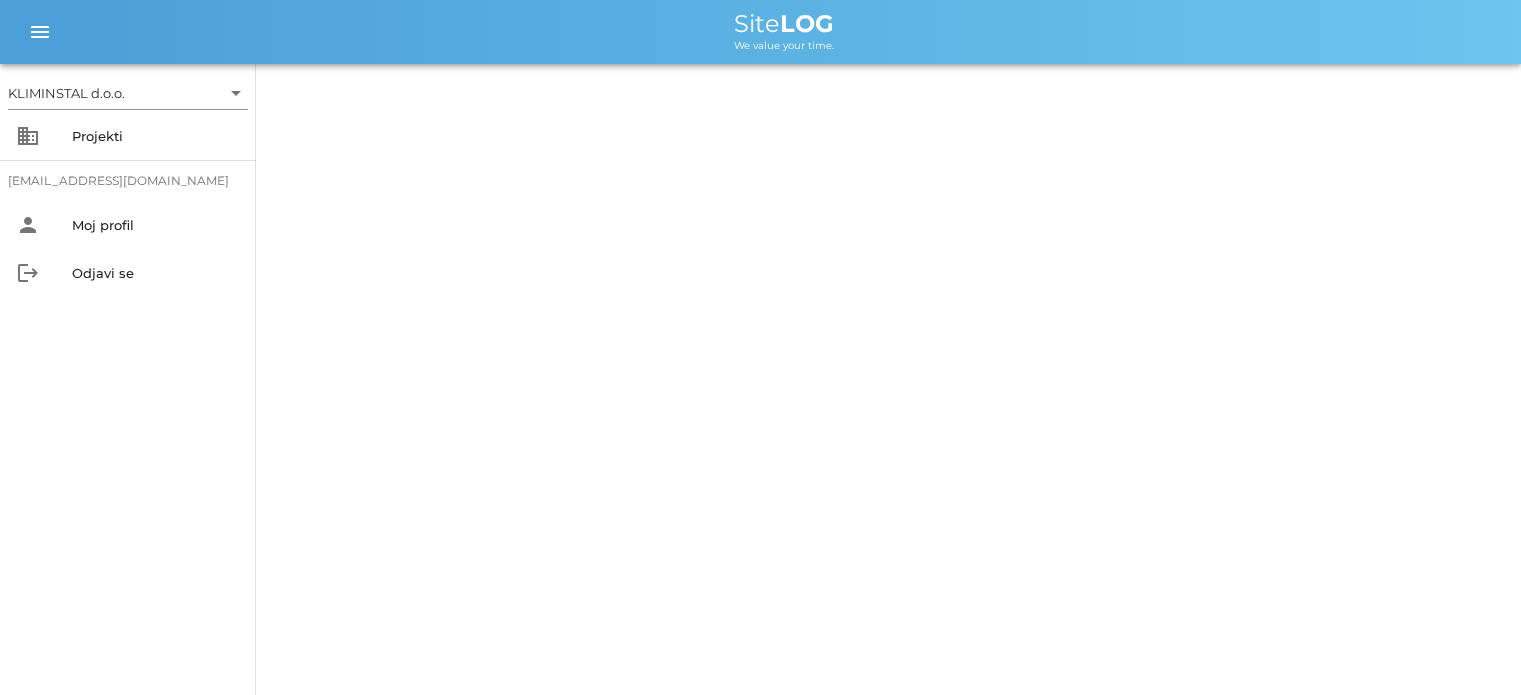 scroll, scrollTop: 0, scrollLeft: 0, axis: both 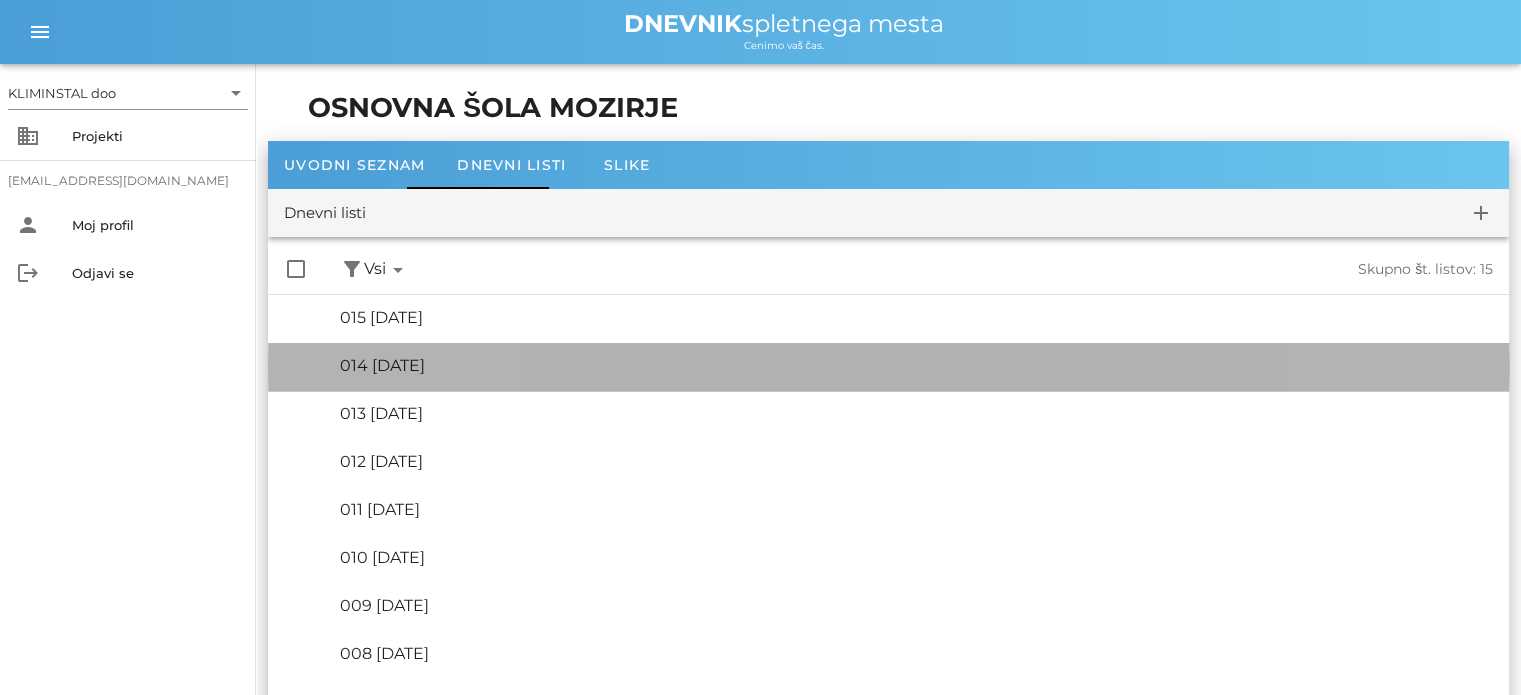 click on "014 sreda, 23.07.2025" at bounding box center [382, 365] 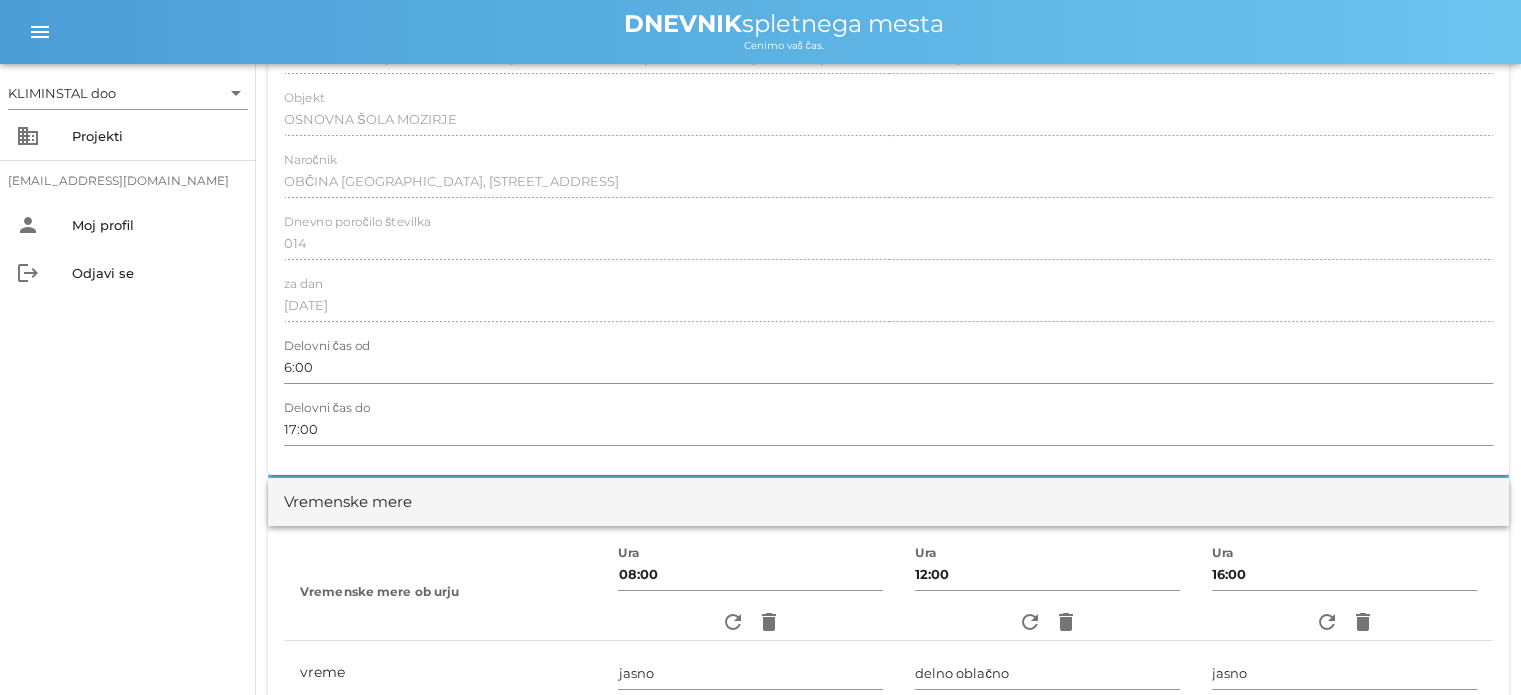 scroll, scrollTop: 292, scrollLeft: 0, axis: vertical 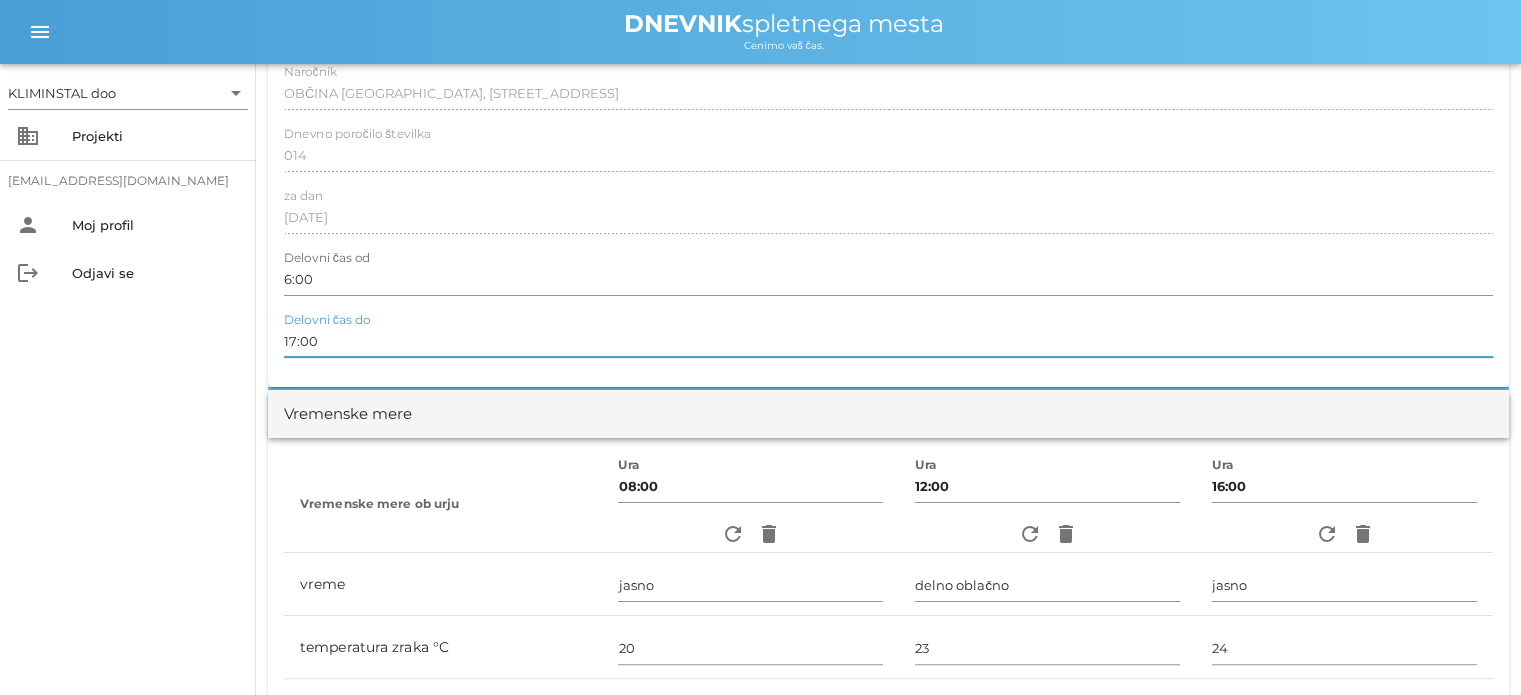 click on "17:00" at bounding box center [888, 341] 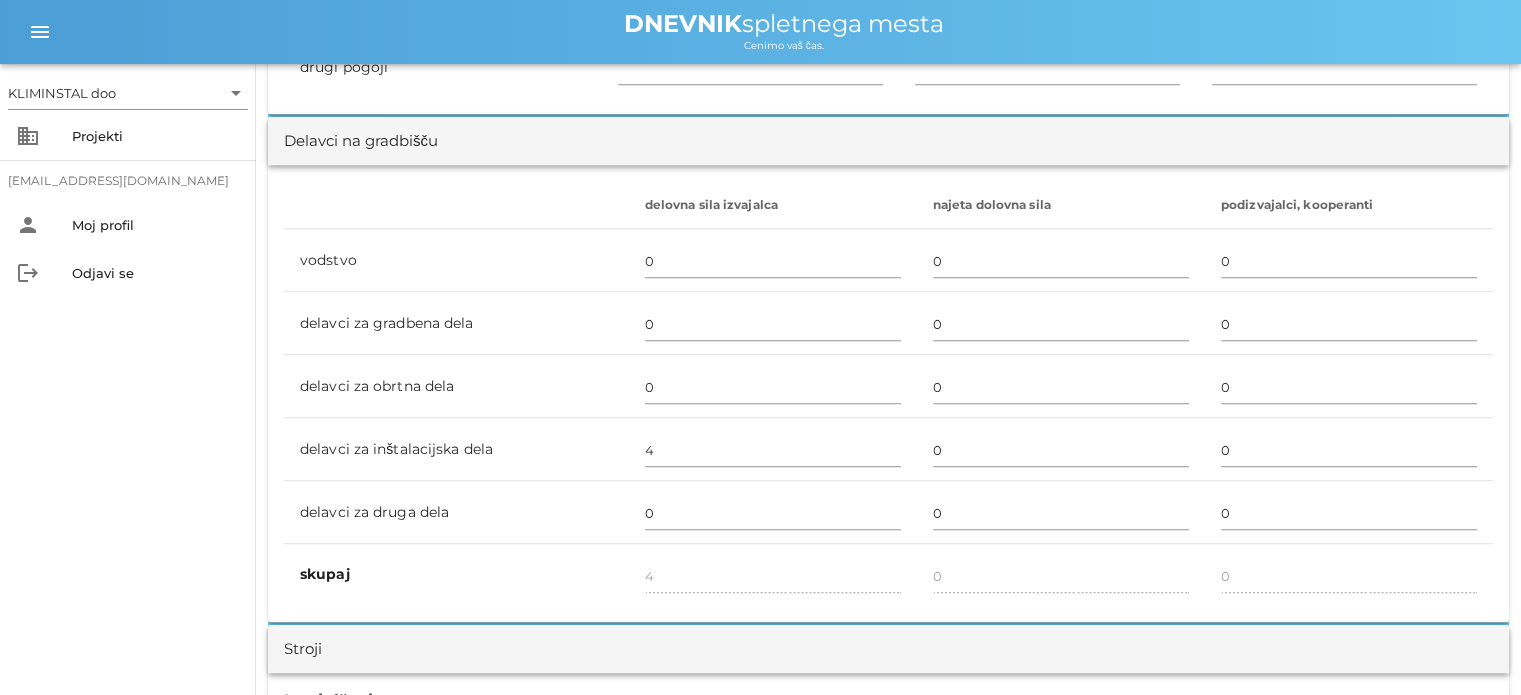 scroll, scrollTop: 1140, scrollLeft: 0, axis: vertical 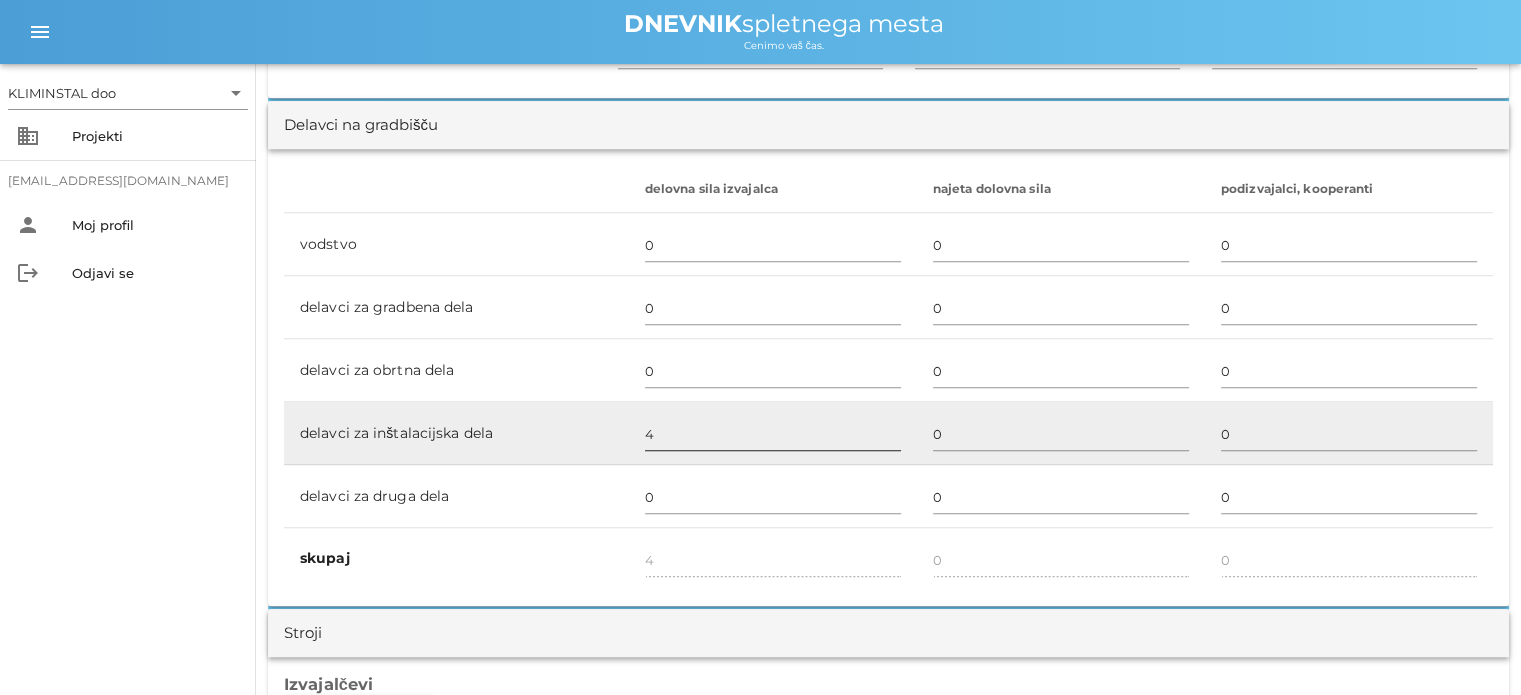 type on "17:30" 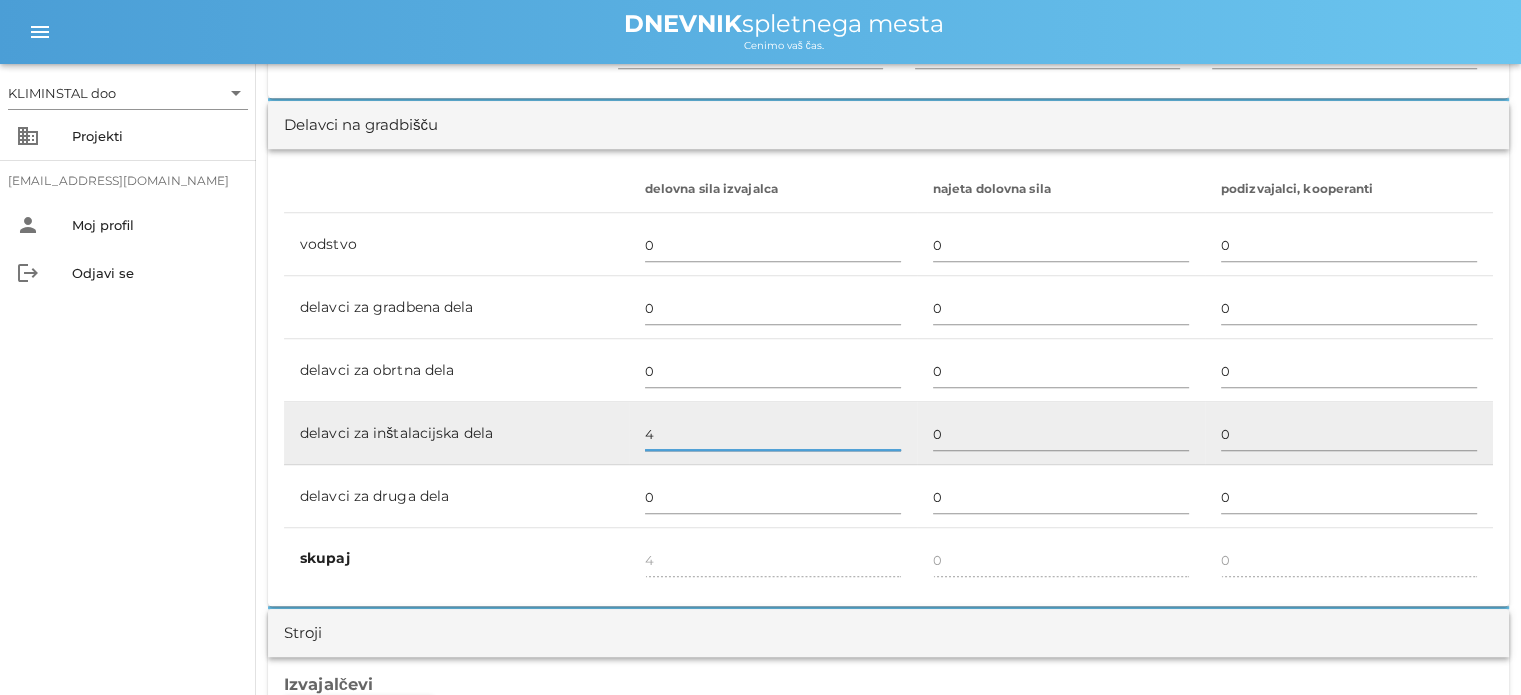 click on "4" at bounding box center [773, 434] 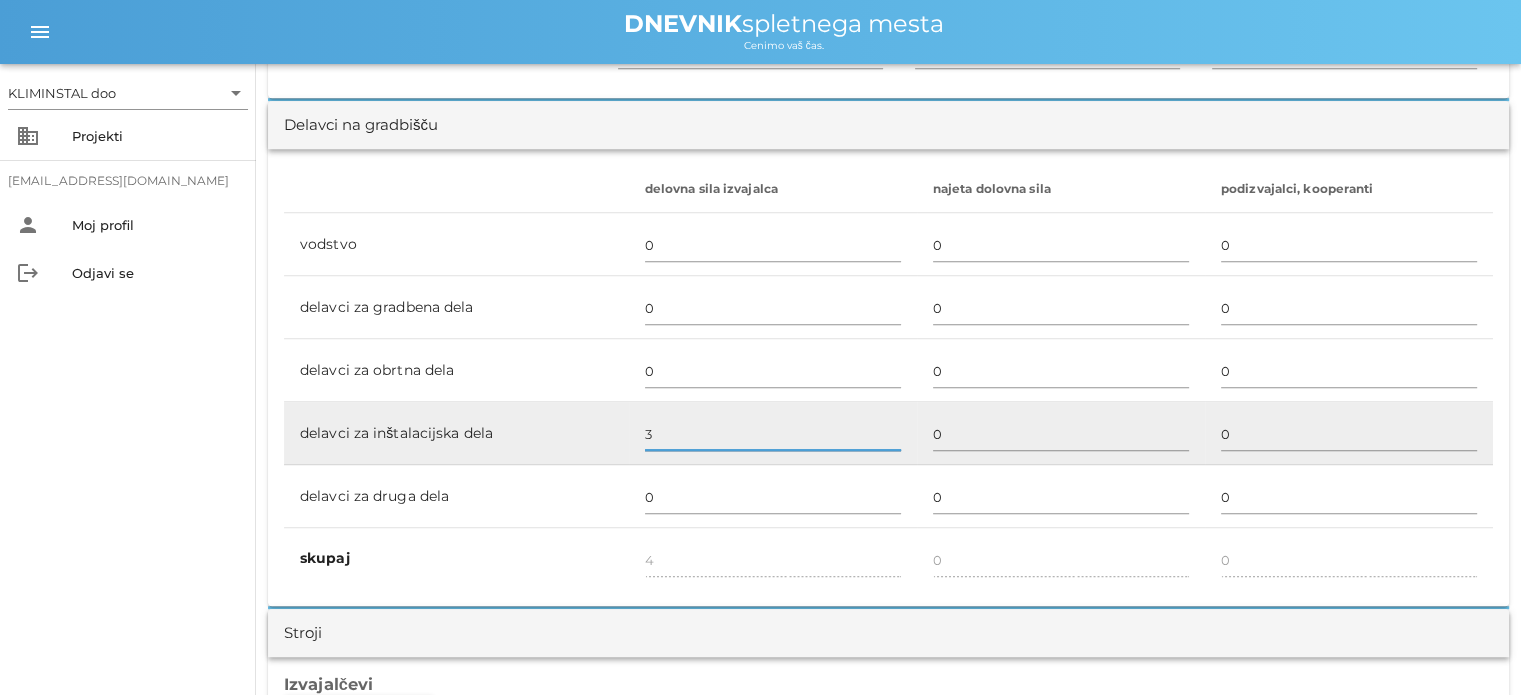type on "3" 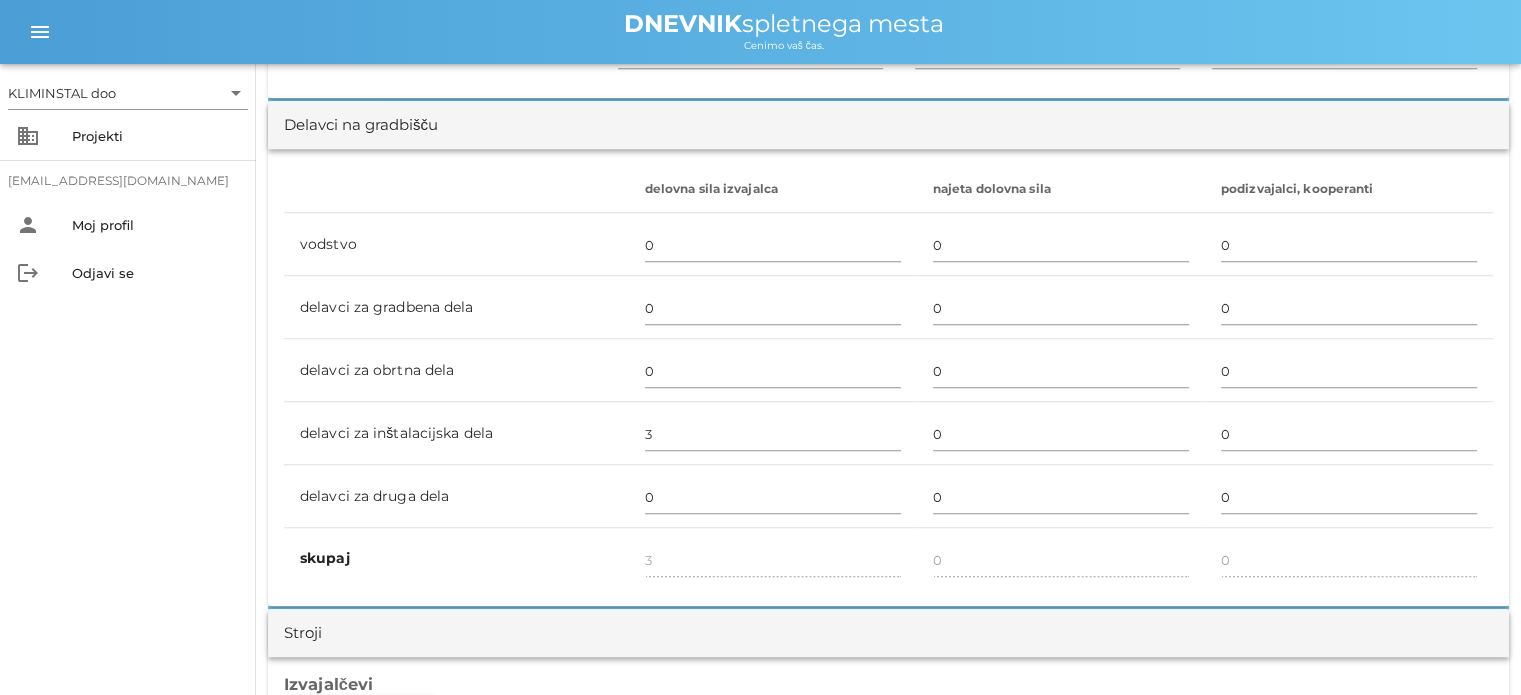 click on "KLIMINSTAL doo arrow_drop_down business Projekti info@gm-team.si person Moj profil logout Odjavi se" at bounding box center (128, 379) 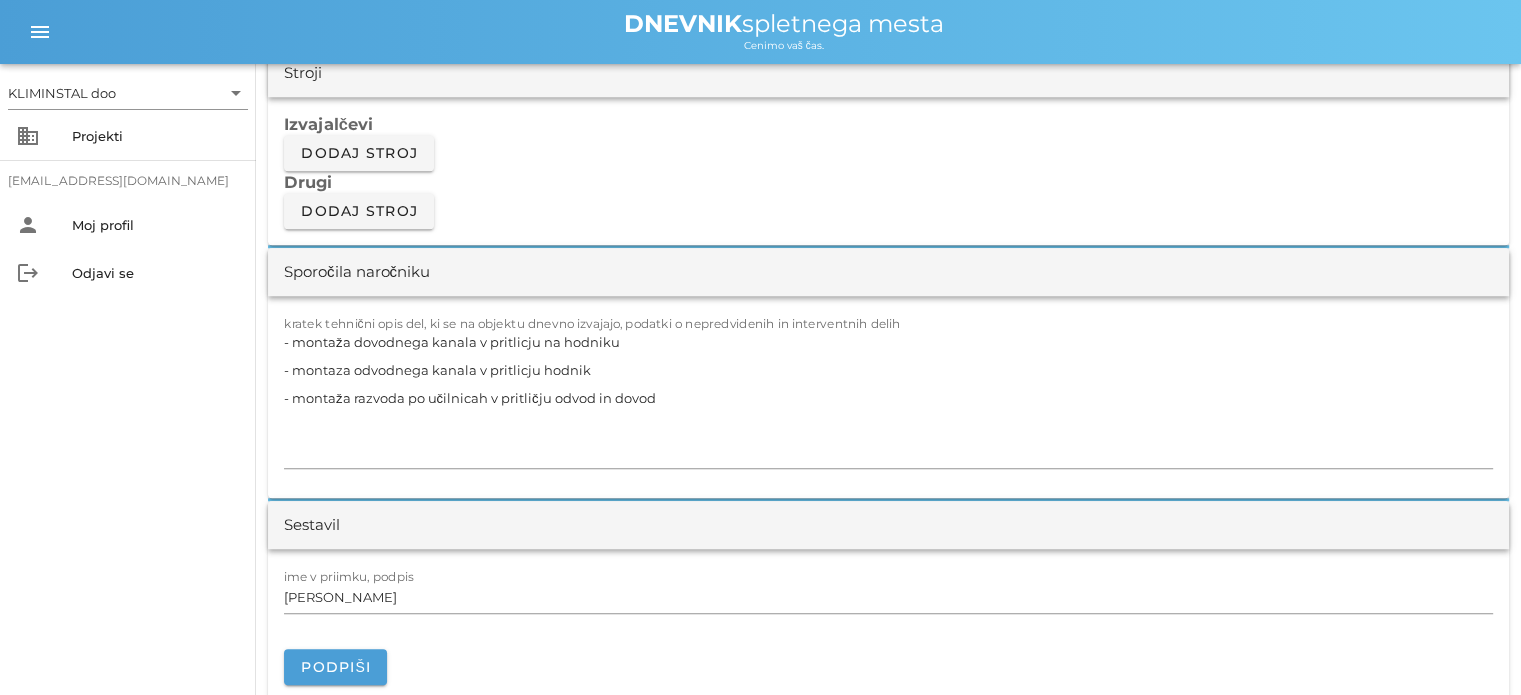 scroll, scrollTop: 1702, scrollLeft: 0, axis: vertical 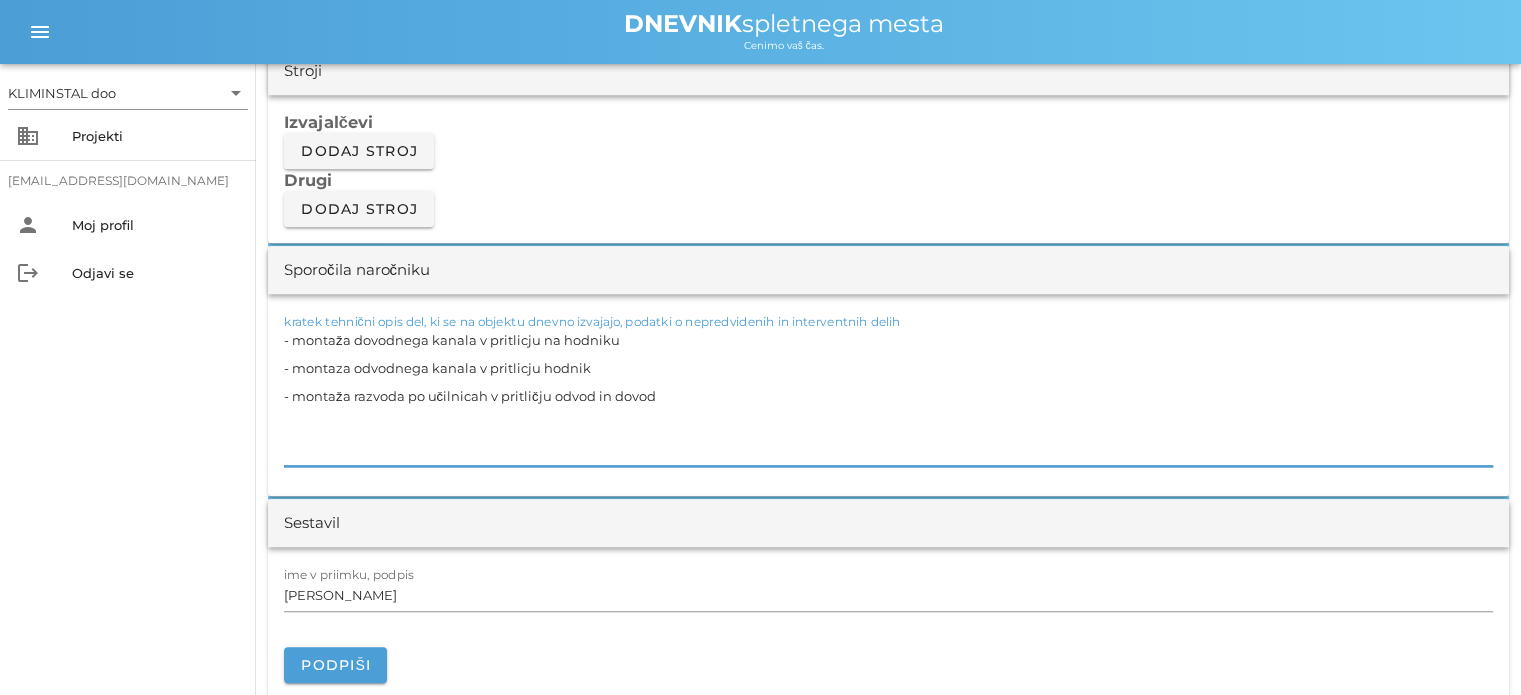 click on "- montaža dovodnega kanala v pritlicju na hodniku
- montaza odvodnega kanala v pritlicju hodnik
- montaža razvoda po učilnicah v pritličju odvod in dovod" at bounding box center (888, 396) 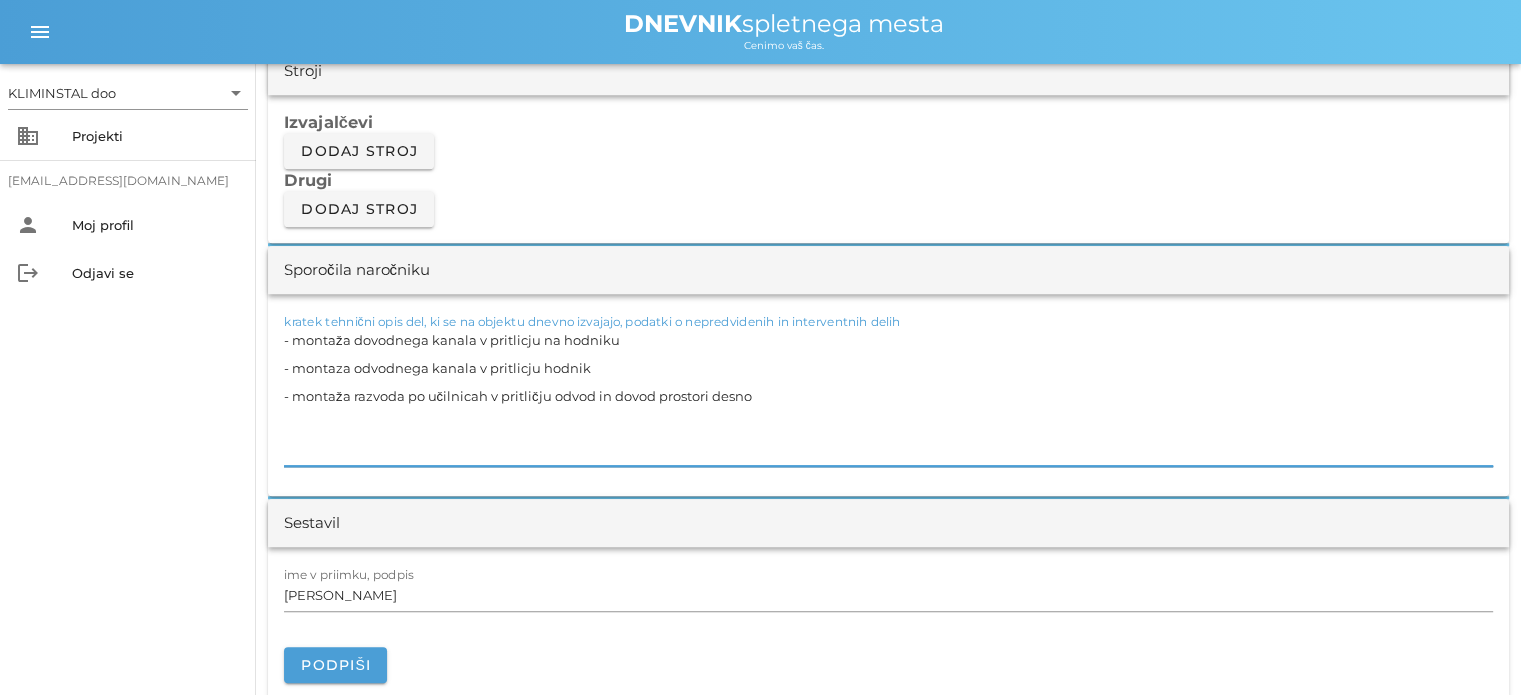 click on "- montaža dovodnega kanala v pritlicju na hodniku
- montaza odvodnega kanala v pritlicju hodnik
- montaža razvoda po učilnicah v pritličju odvod in dovod prostori desno" at bounding box center (888, 396) 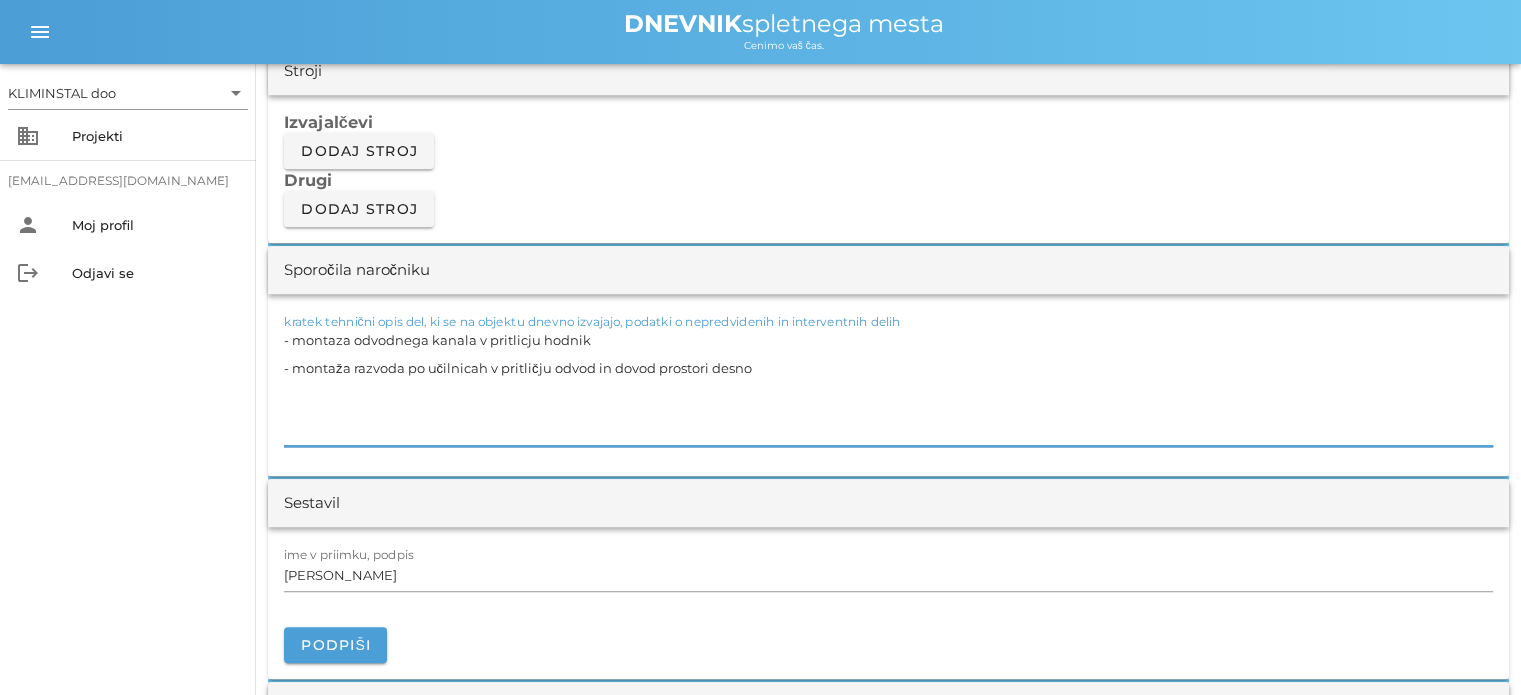 click on "- montaza odvodnega kanala v pritlicju hodnik
- montaža razvoda po učilnicah v pritličju odvod in dovod prostori desno" at bounding box center (888, 386) 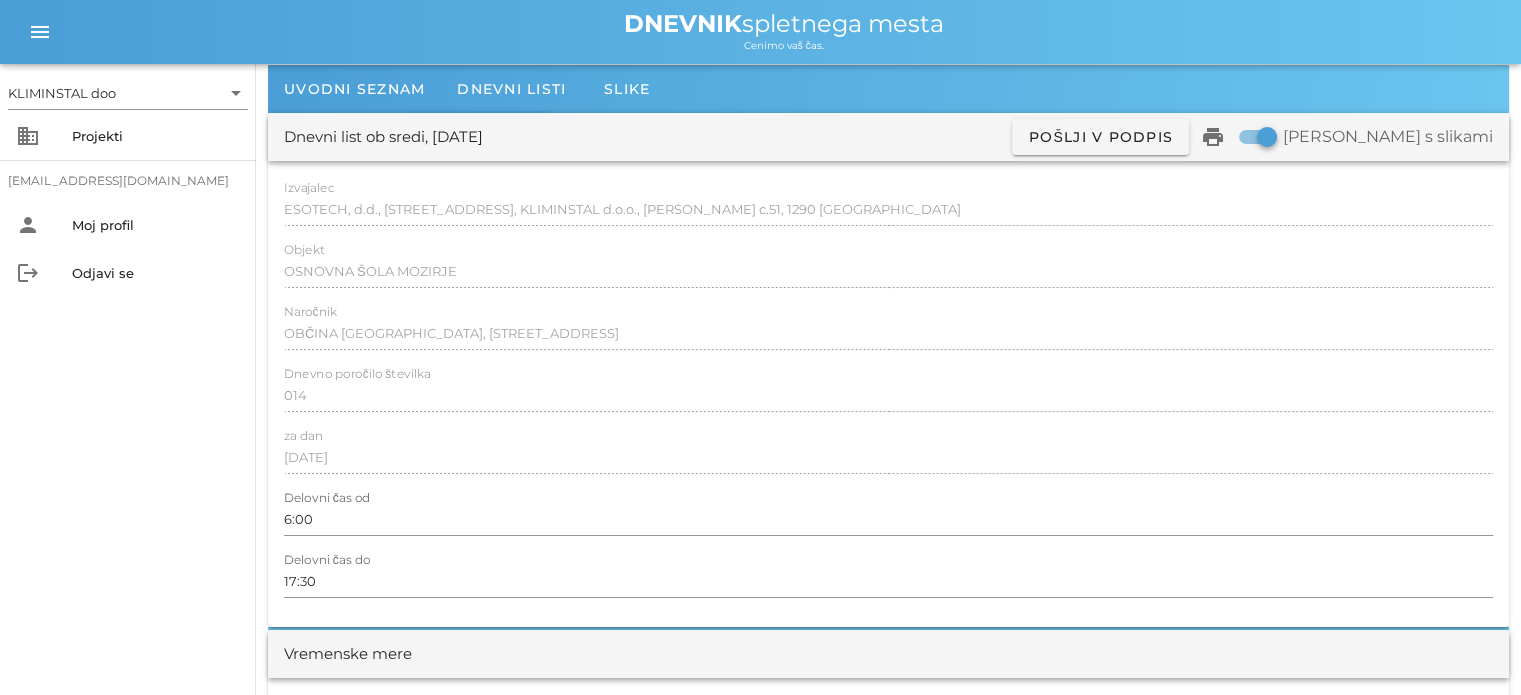 scroll, scrollTop: 0, scrollLeft: 0, axis: both 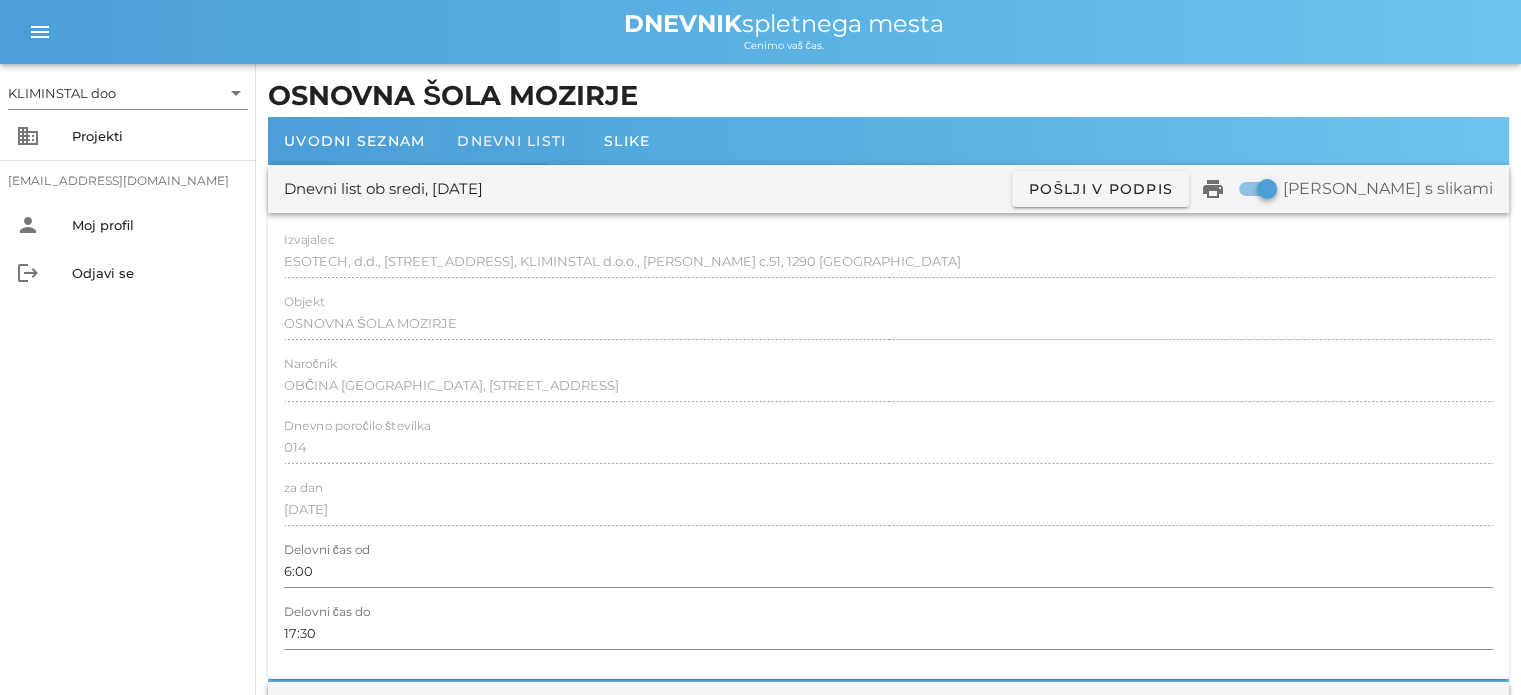 type on "- montaza odvodnega kanala v pritličju zadaj spiro fi 80
- montaža rešetk
- izdelava odprtine na odvodih in dovodih za rešetke
- montaža razvoda po učilnicah v pritličju odvod in dovod prostori desno" 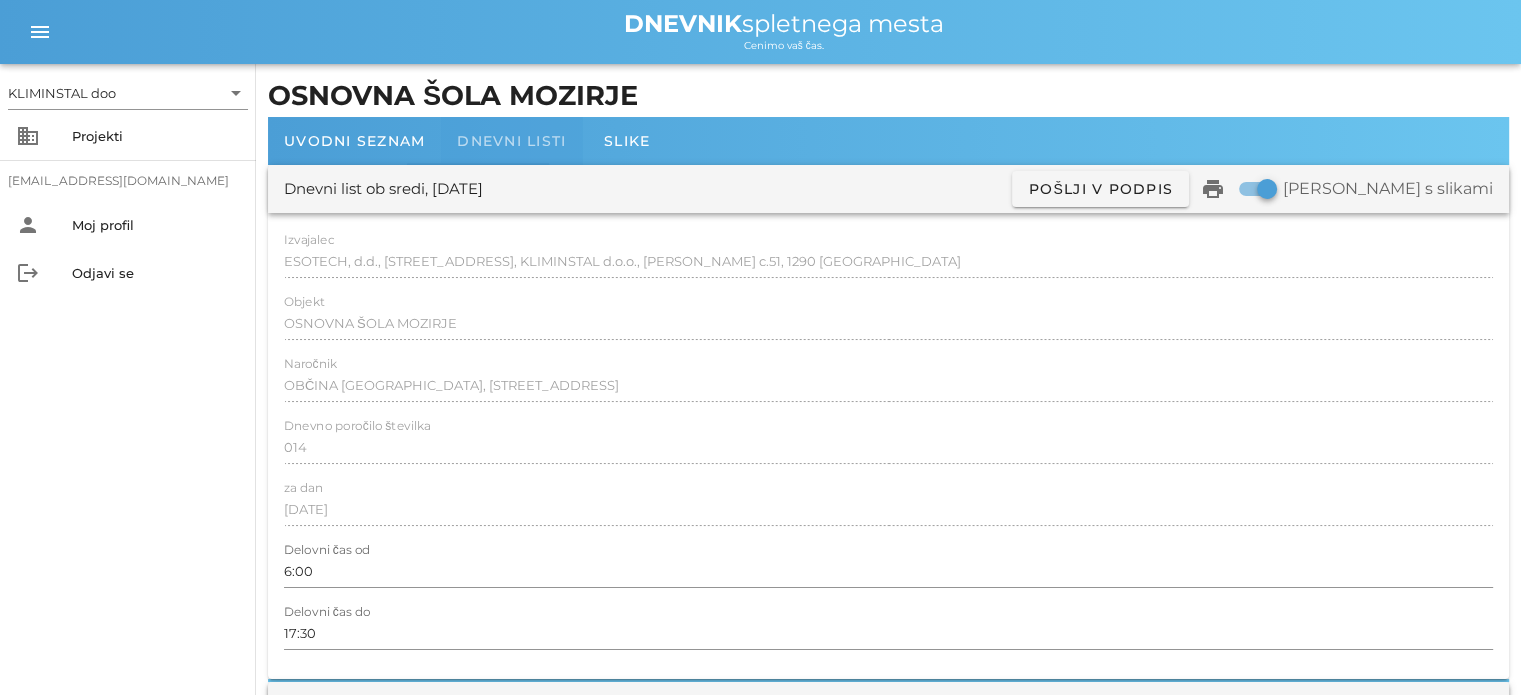 click on "Dnevni listi" at bounding box center (511, 141) 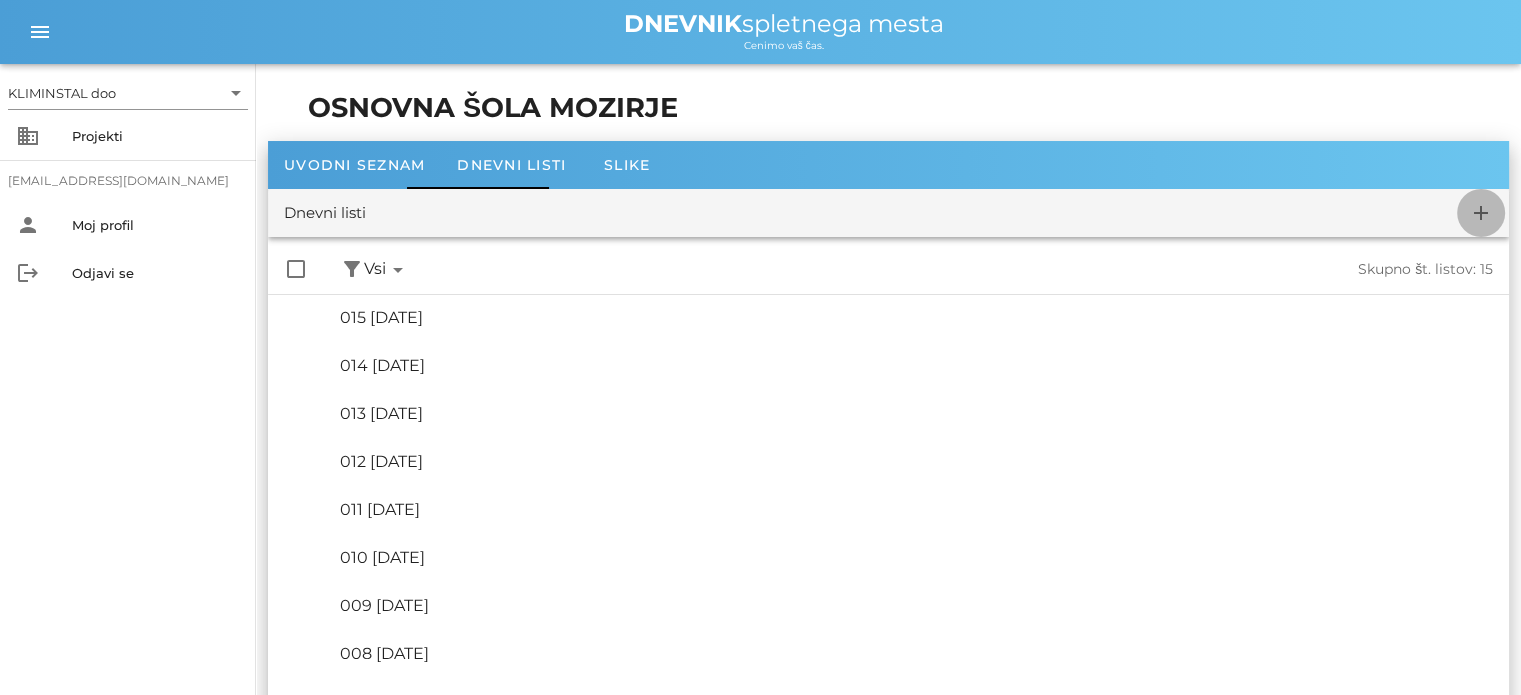 click on "add" at bounding box center (1481, 213) 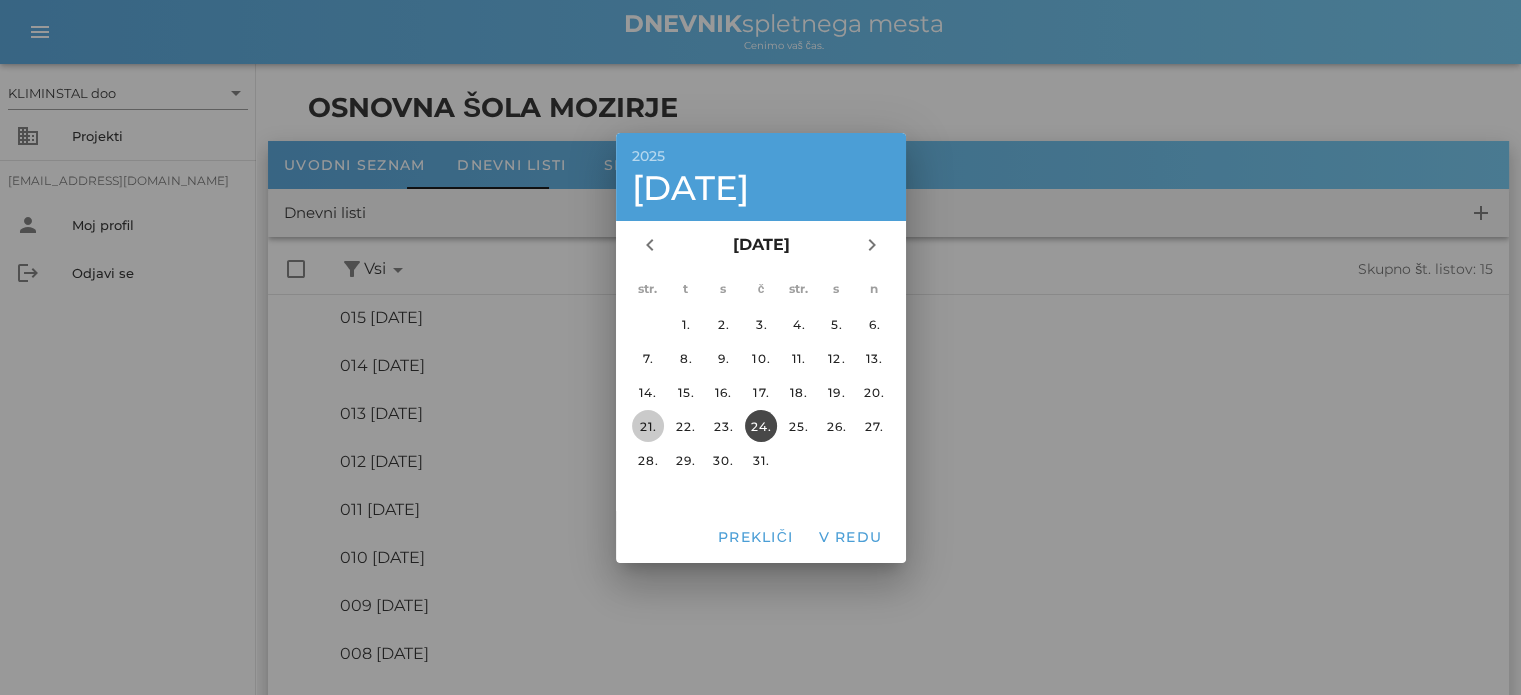 click on "21." at bounding box center [647, 425] 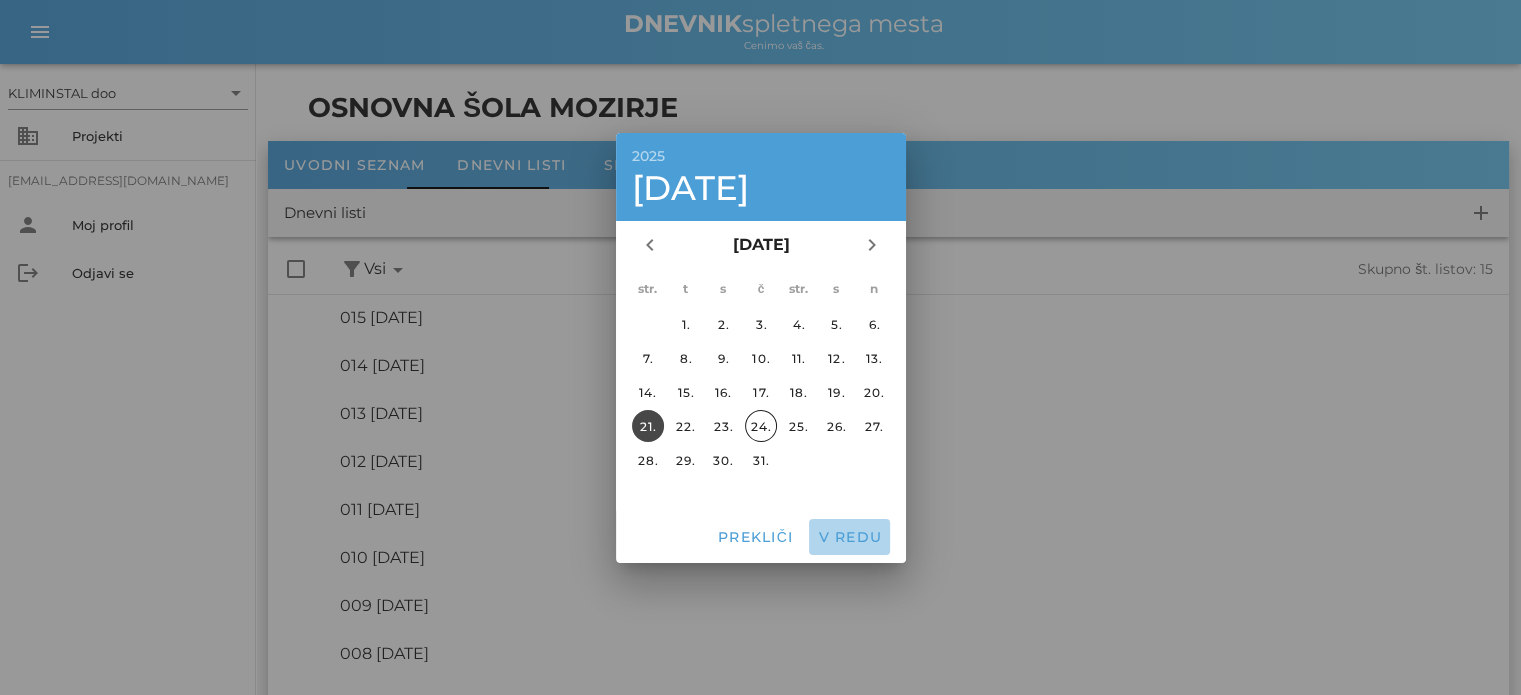 click on "V redu" at bounding box center [850, 537] 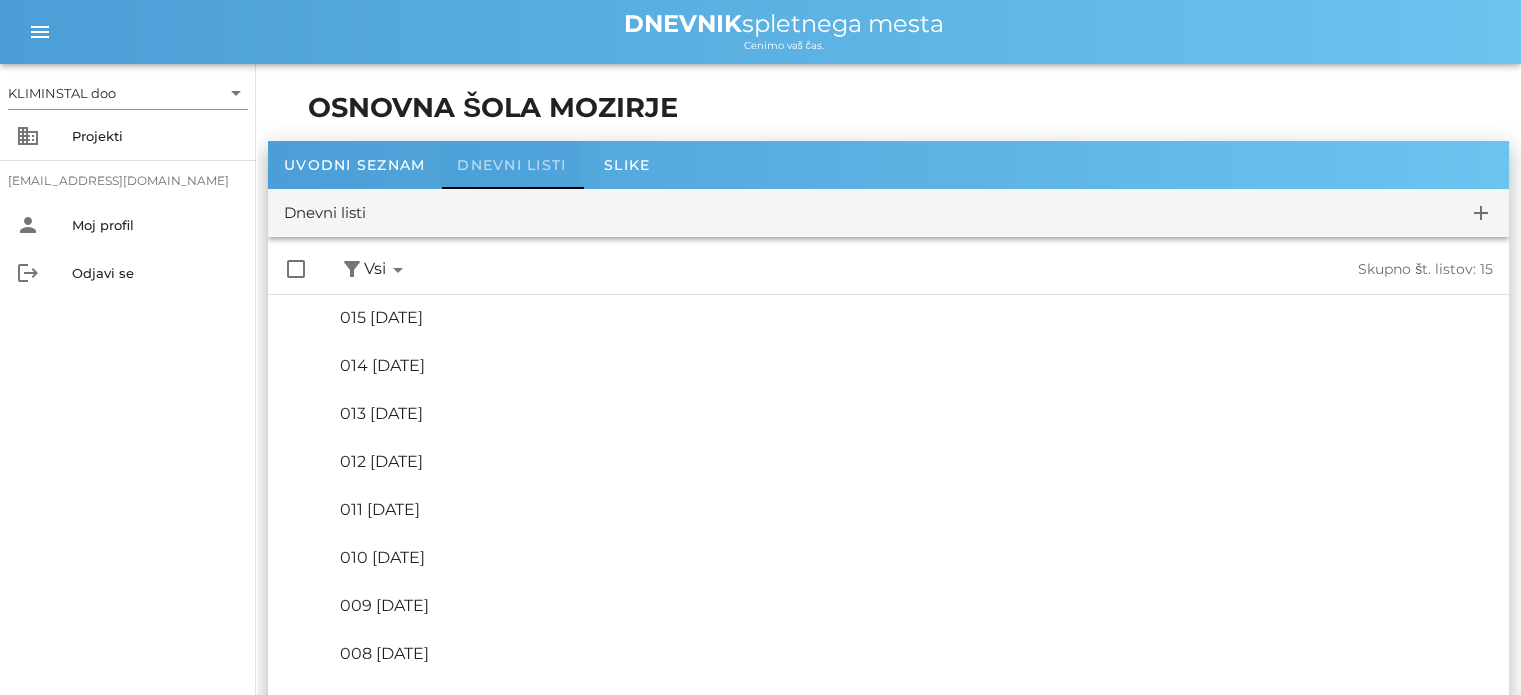 click on "Dnevni listi" at bounding box center [511, 165] 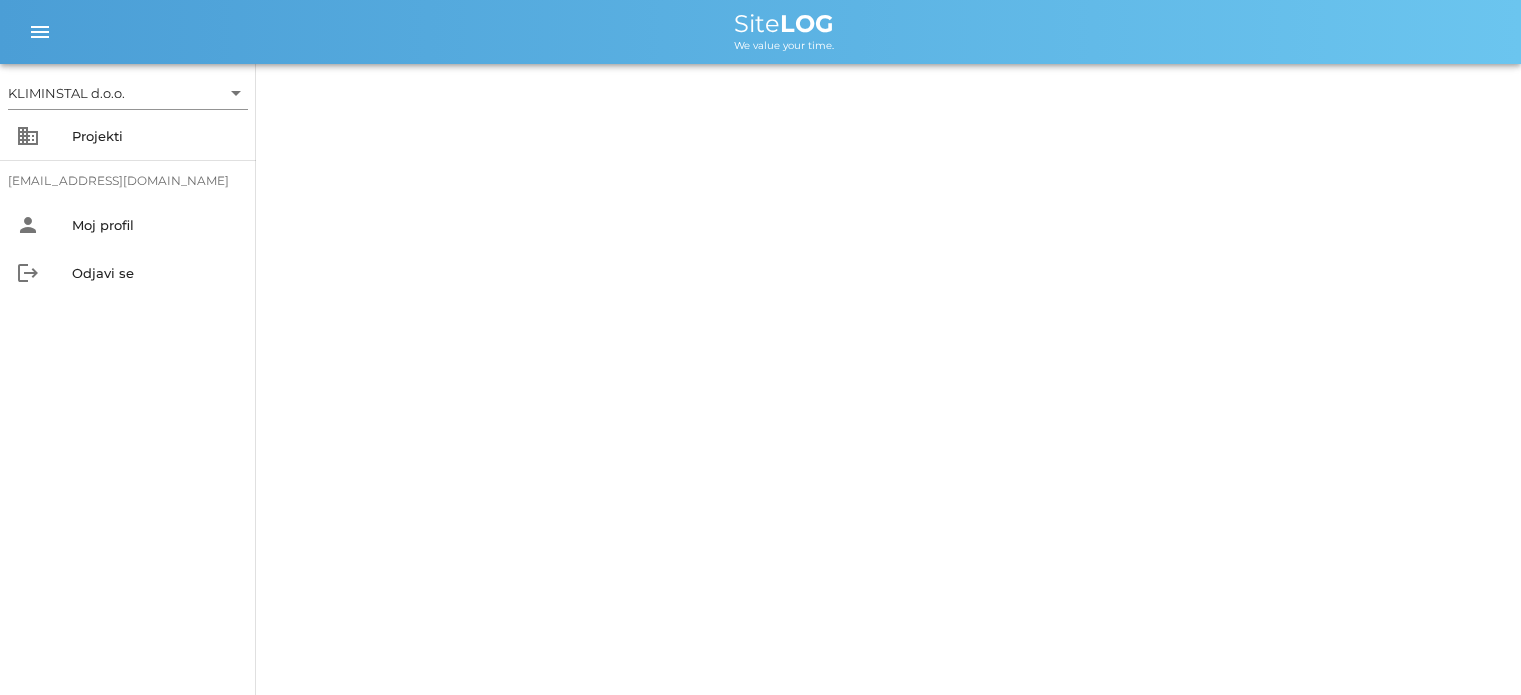 scroll, scrollTop: 0, scrollLeft: 0, axis: both 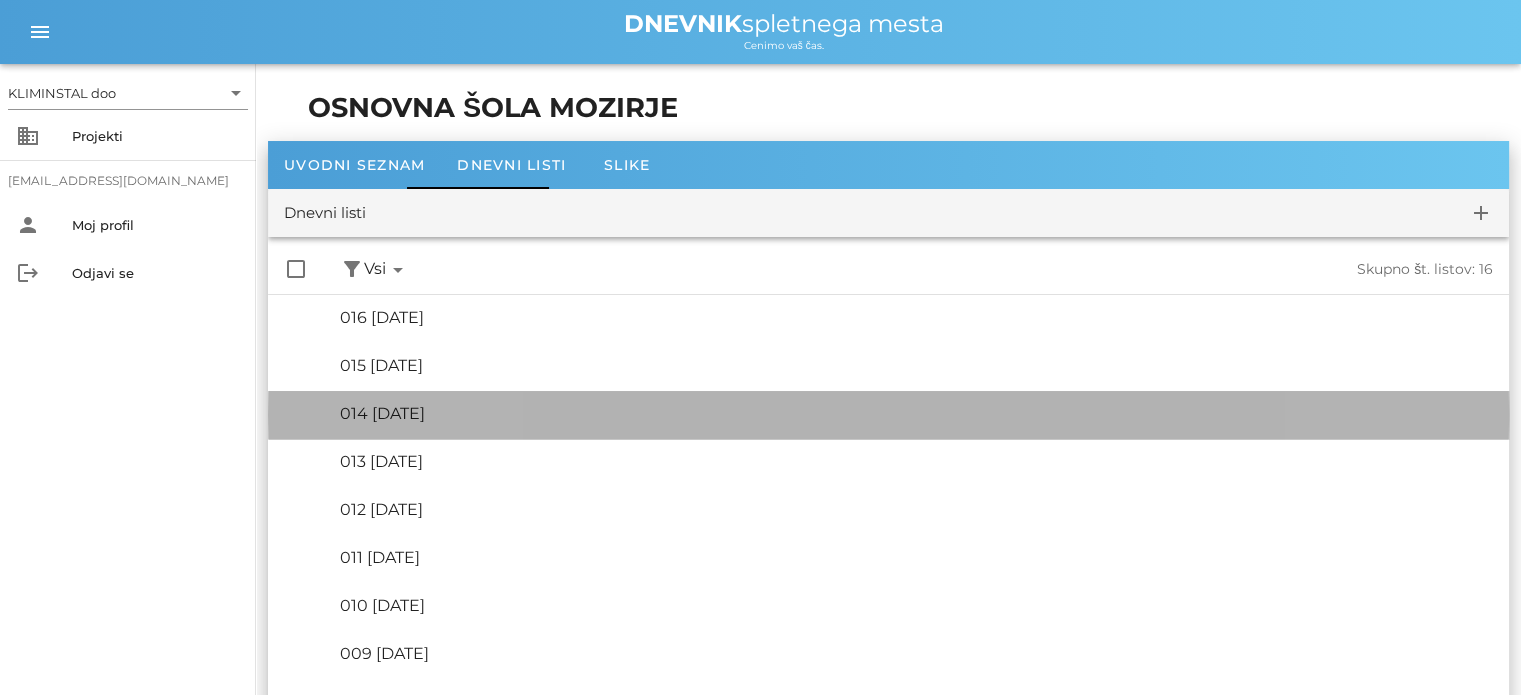 click on "014 [DATE]" at bounding box center [382, 413] 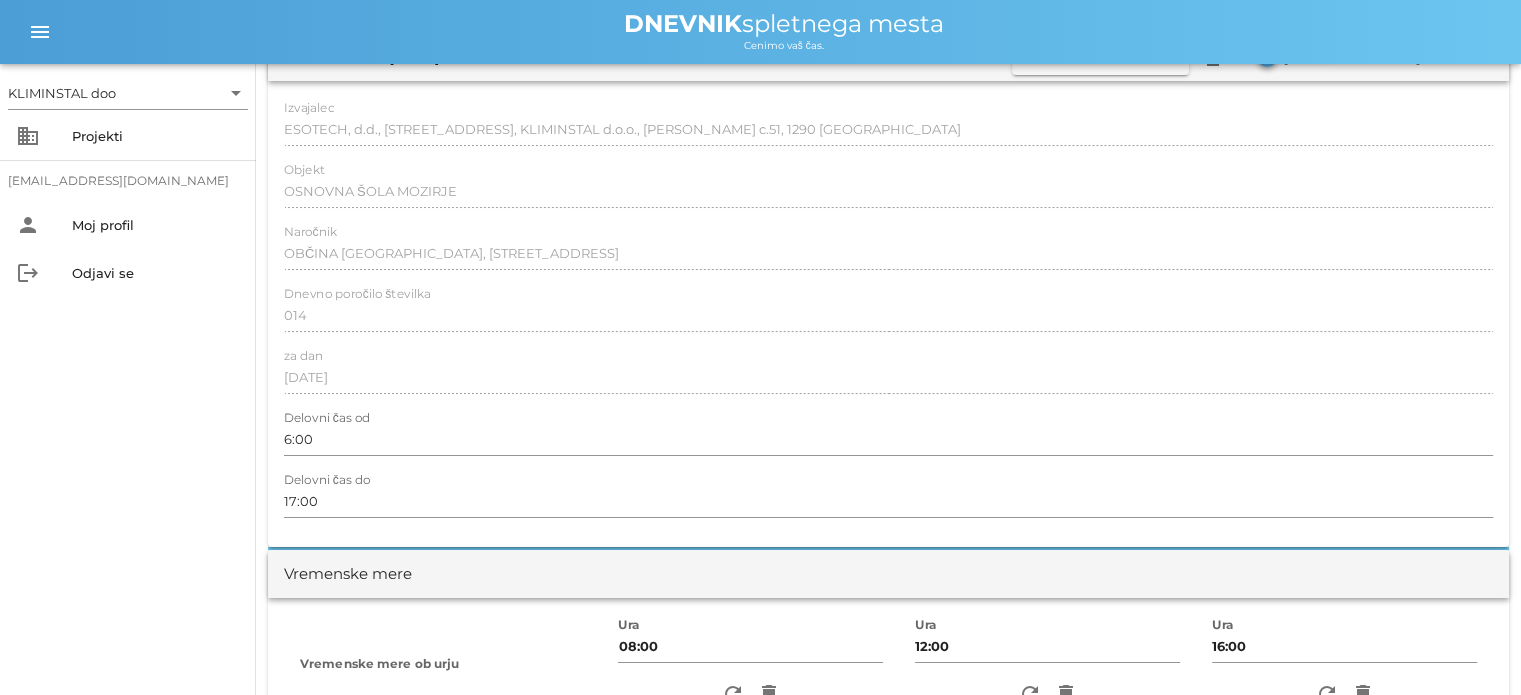 scroll, scrollTop: 134, scrollLeft: 0, axis: vertical 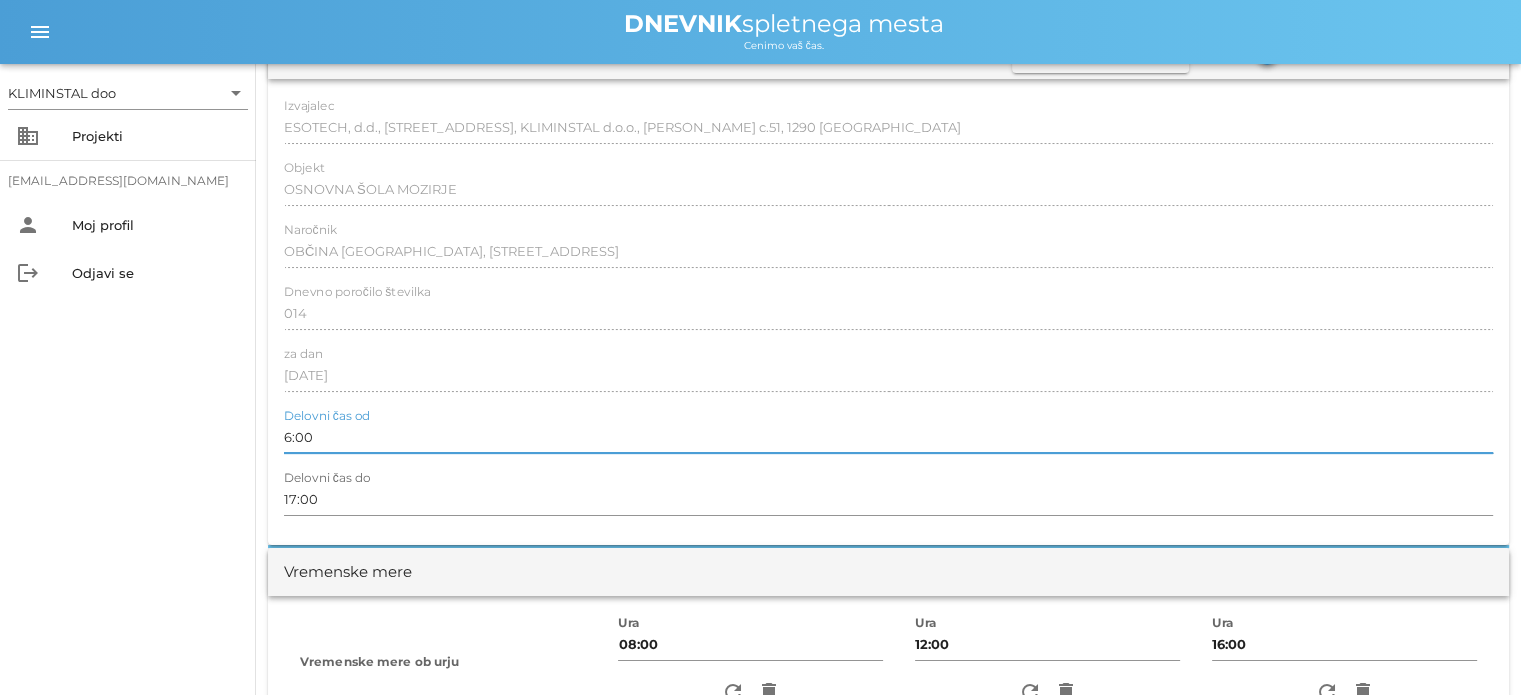 click on "6:00" at bounding box center (888, 437) 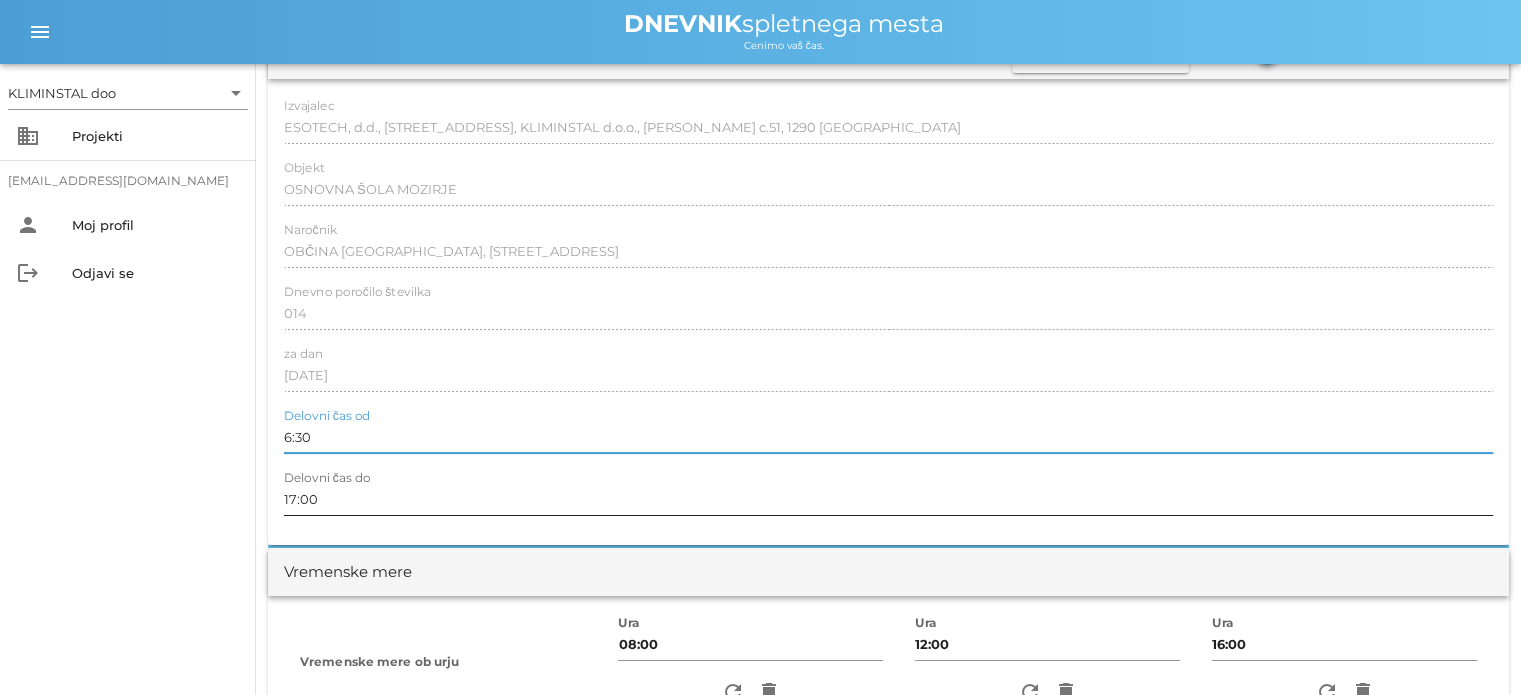 type on "6:30" 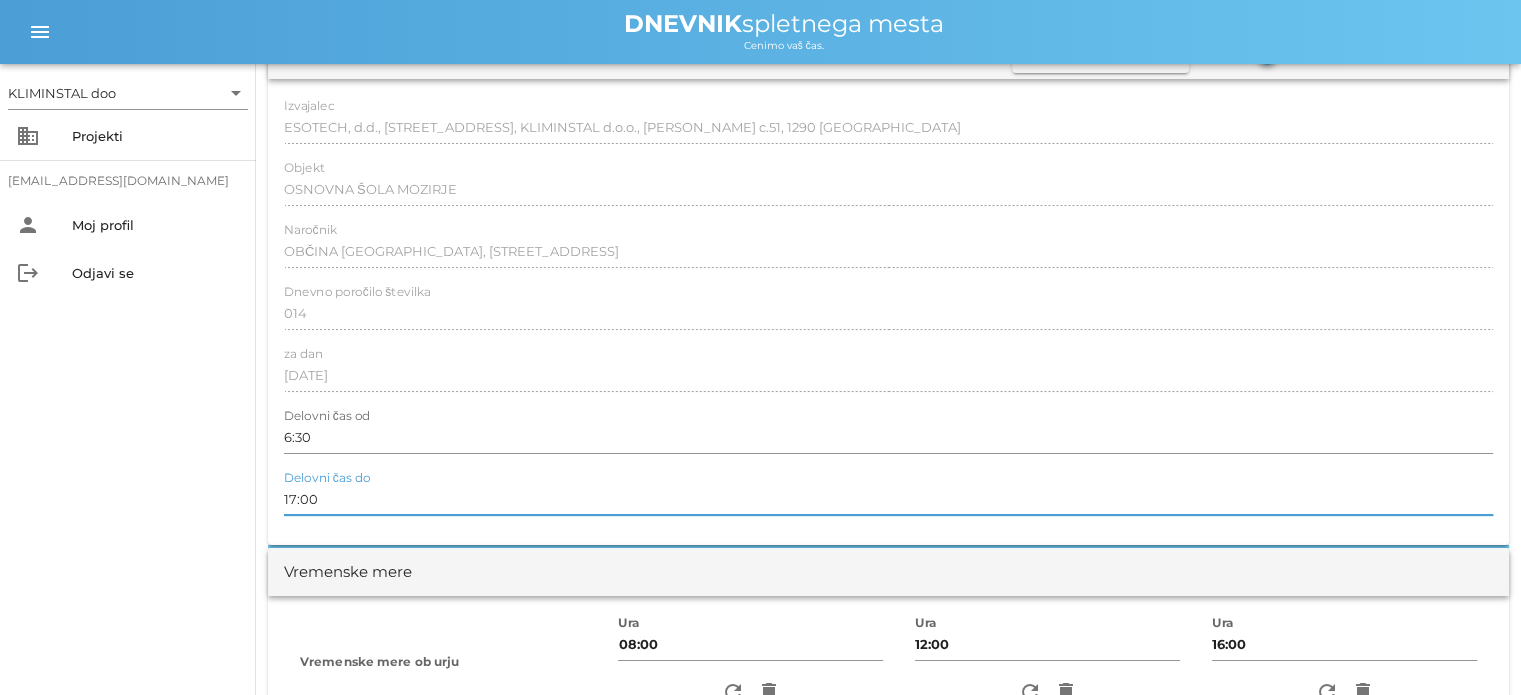 click on "17:00" at bounding box center [888, 499] 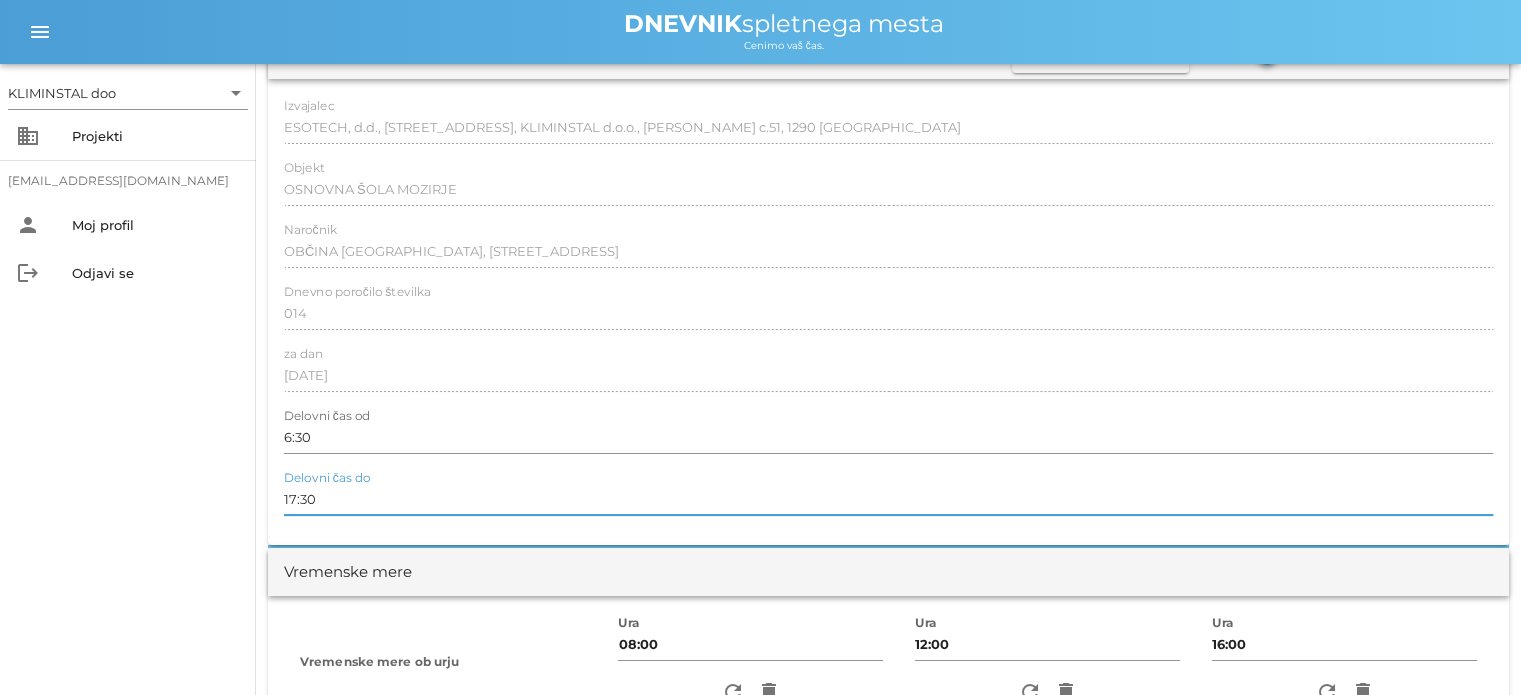 type on "17:30" 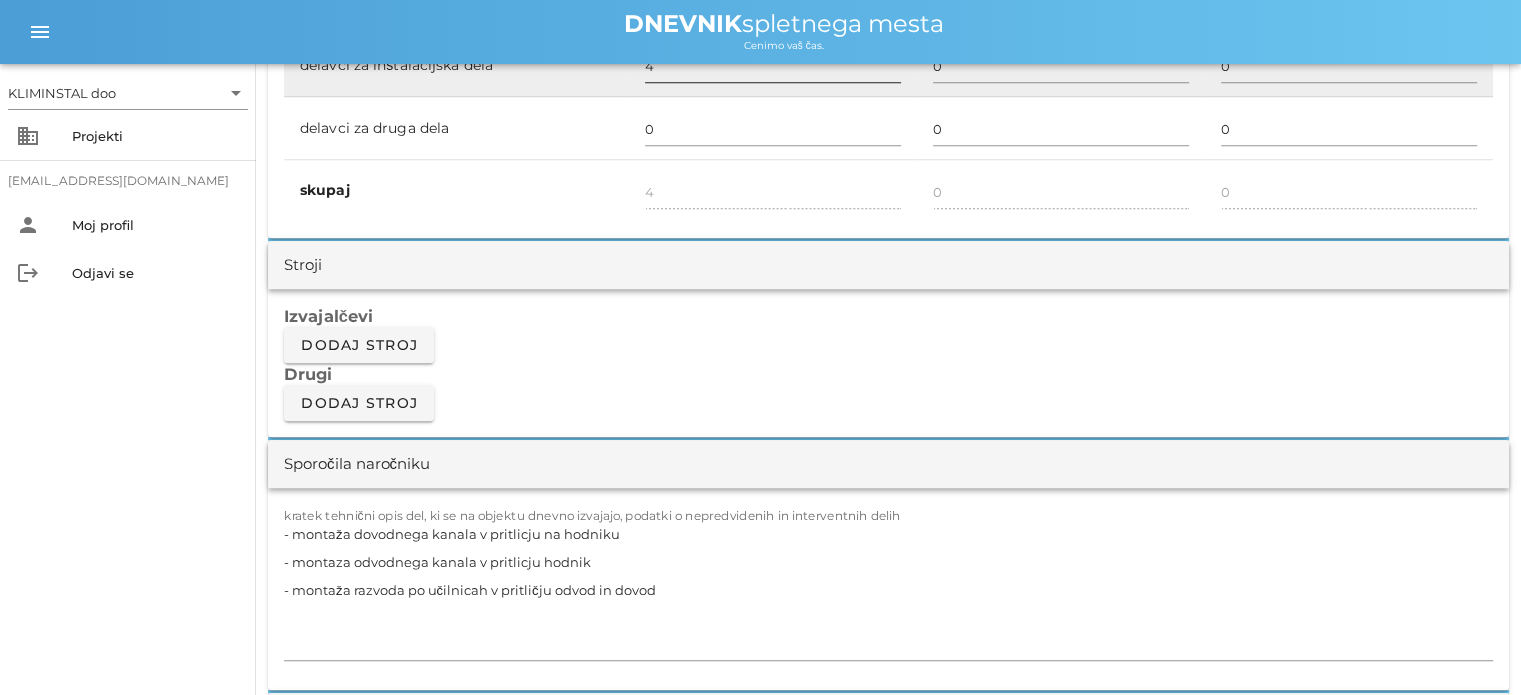 scroll, scrollTop: 1510, scrollLeft: 0, axis: vertical 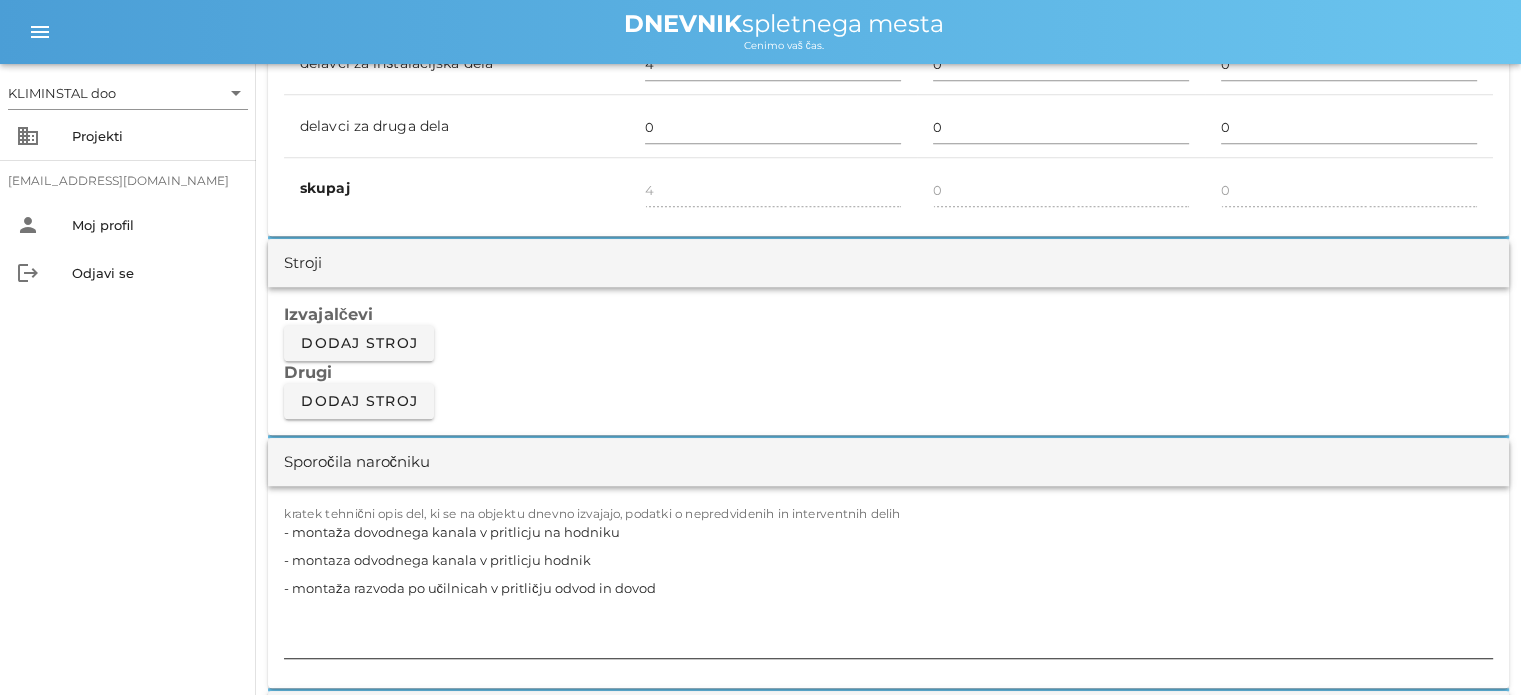 click on "- montaža dovodnega kanala v pritlicju na hodniku
- montaza odvodnega kanala v pritlicju hodnik
- montaža razvoda po učilnicah v pritličju odvod in dovod" at bounding box center [888, 588] 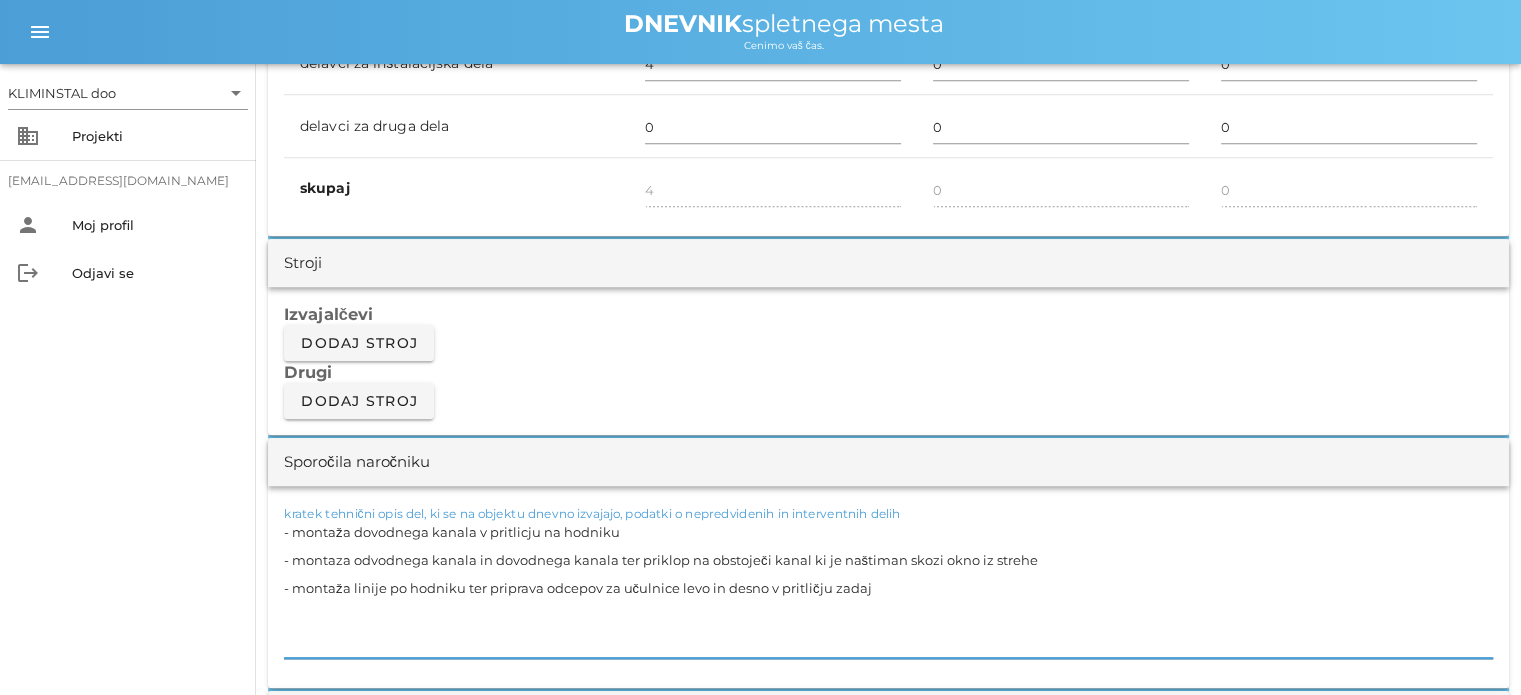 click on "- montaža dovodnega kanala v pritlicju na hodniku
- montaza odvodnega kanala in dovodnega kanala ter priklop na obstoječi kanal ki je naštiman skozi okno iz strehe
- montaža linije po hodniku ter priprava odcepov za učulnice levo in desno v pritličju zadaj" at bounding box center (888, 588) 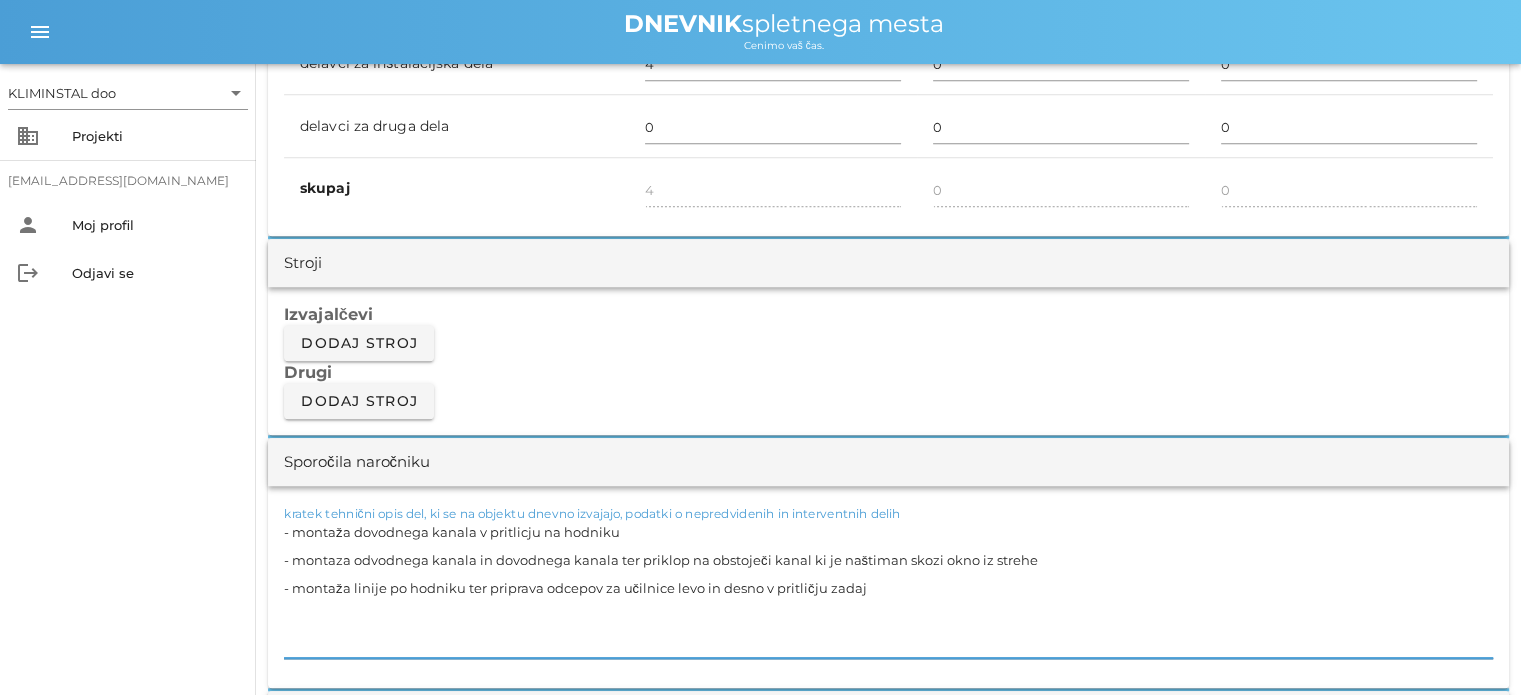 click on "- montaža dovodnega kanala v pritlicju na hodniku
- montaza odvodnega kanala in dovodnega kanala ter priklop na obstoječi kanal ki je naštiman skozi okno iz strehe
- montaža linije po hodniku ter priprava odcepov za učilnice levo in desno v pritličju zadaj" at bounding box center (888, 588) 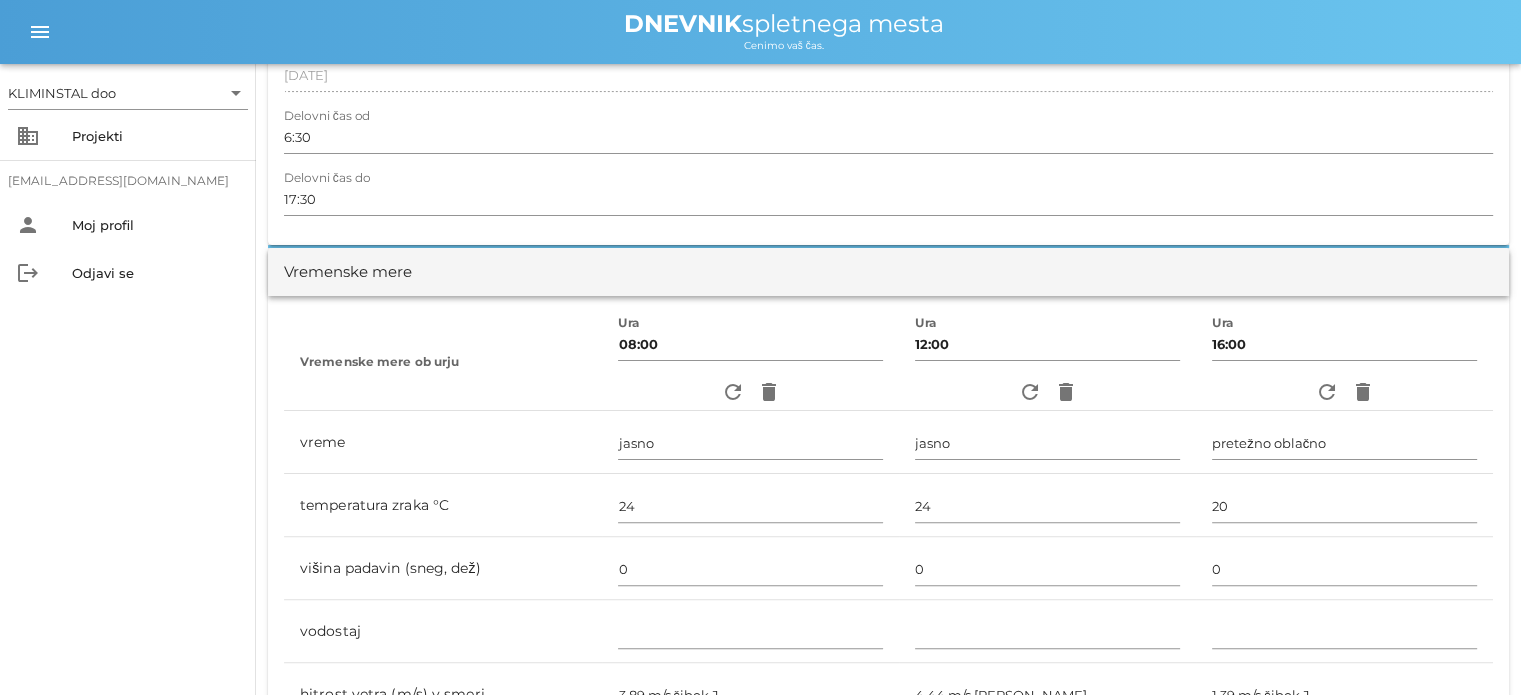 scroll, scrollTop: 0, scrollLeft: 0, axis: both 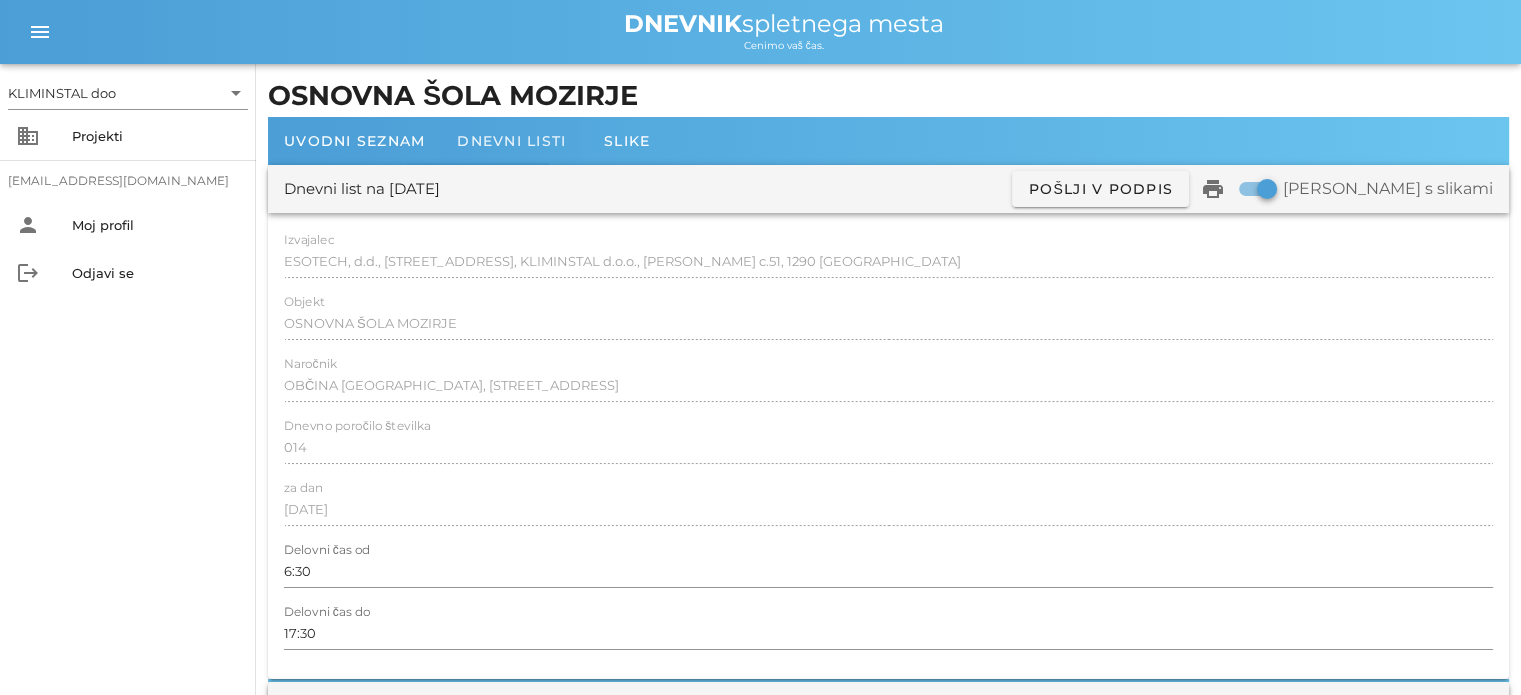 type on "- montaža dovodnega kanala v pritlicju na hodniku
- montaza odvodnega kanala in dovodnega kanala ter priklop na obstoječi kanal ki je naštiman skozi okno iz strehe
- montaža linije po hodniku ter priprava odcepov za učilnice levo in desno v pritličju zadaj" 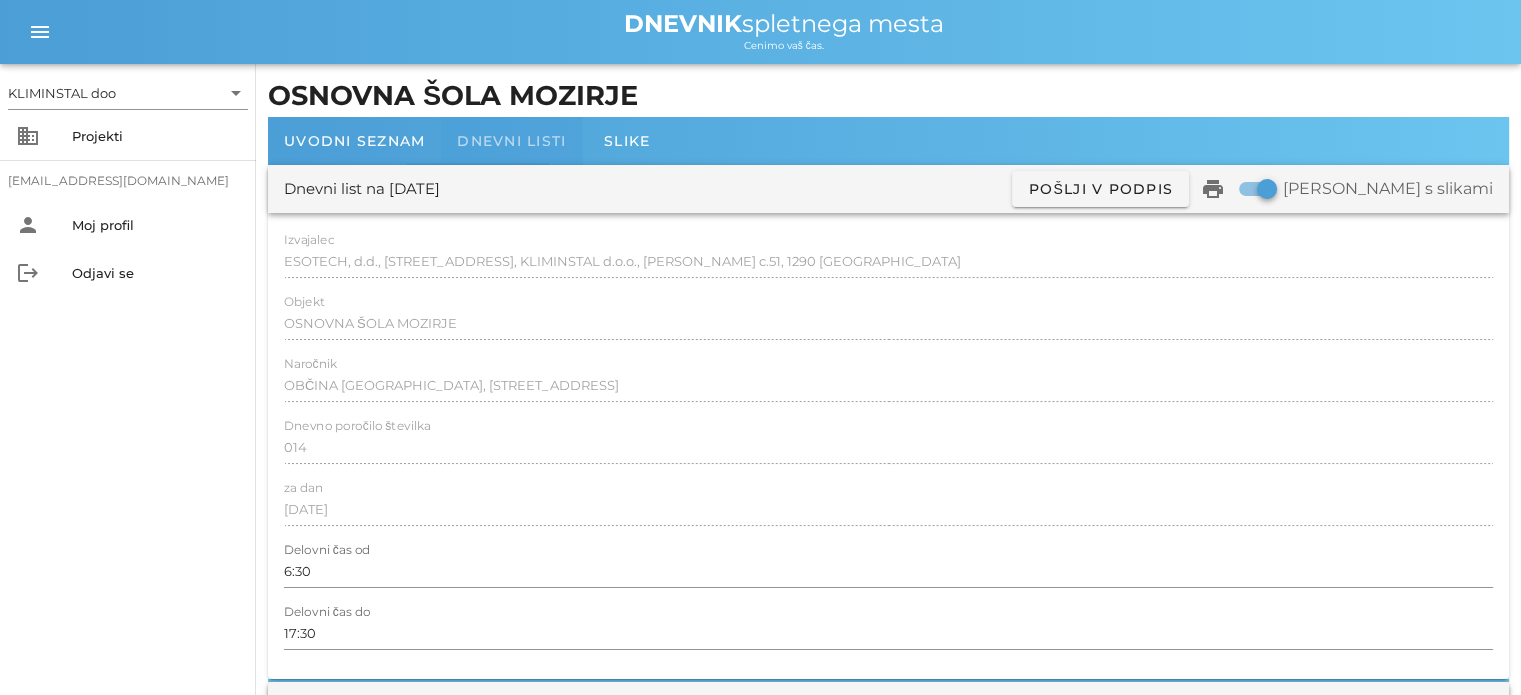click on "Dnevni listi" at bounding box center (511, 141) 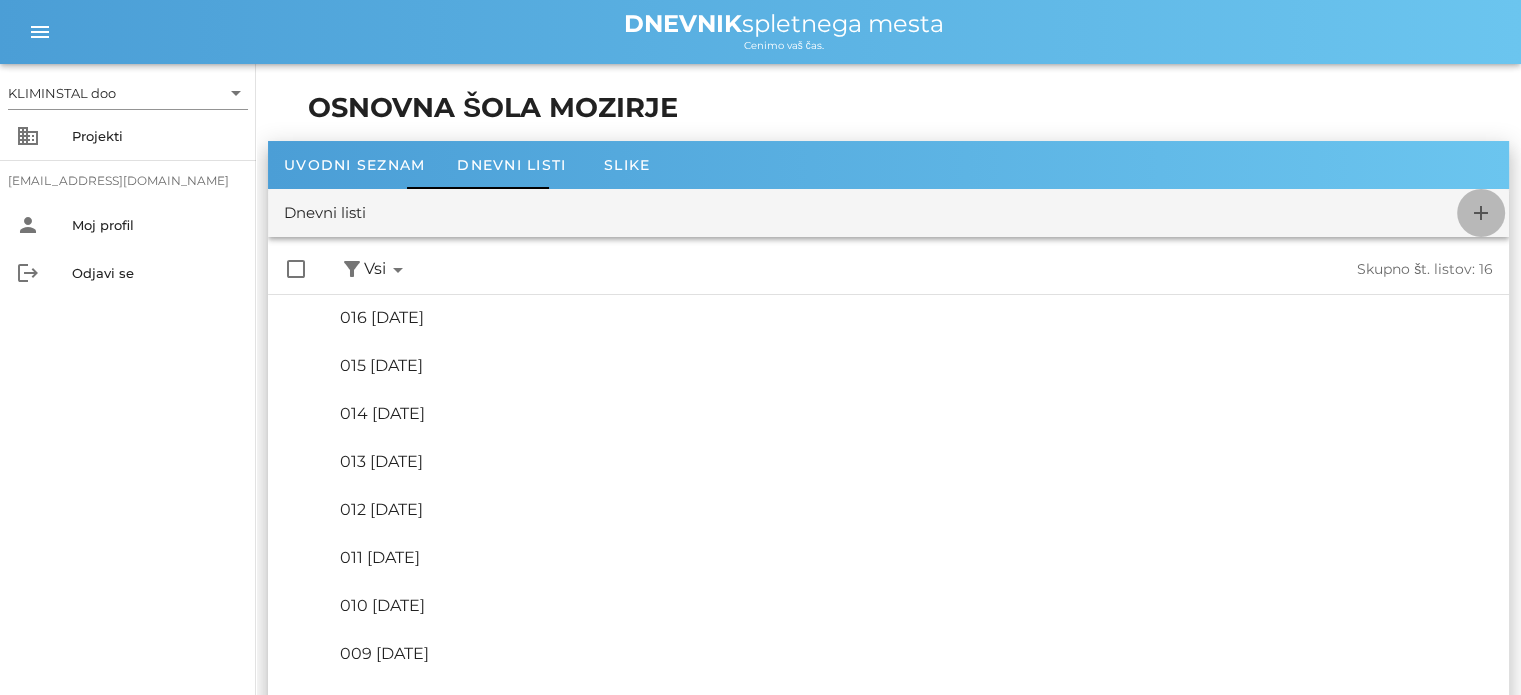 click on "add" at bounding box center (1481, 213) 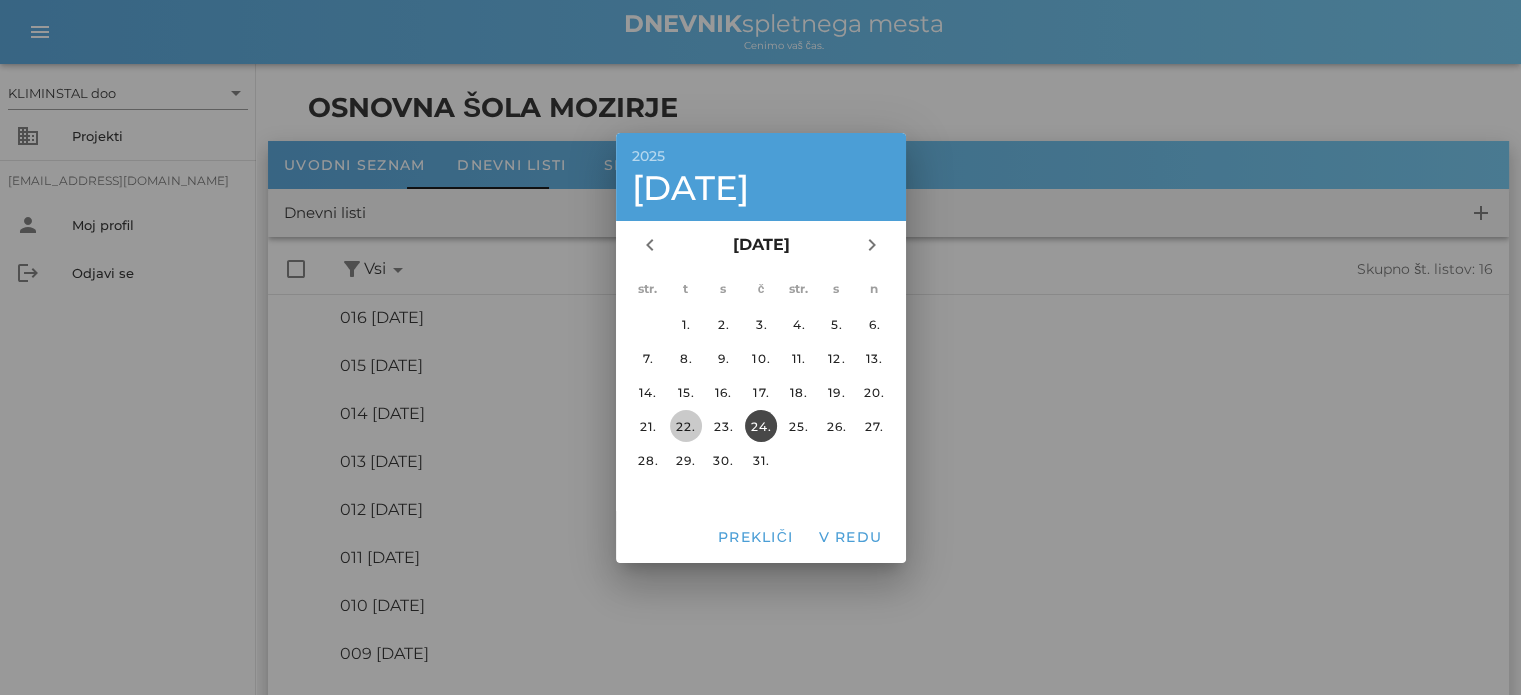 click on "22." at bounding box center [685, 425] 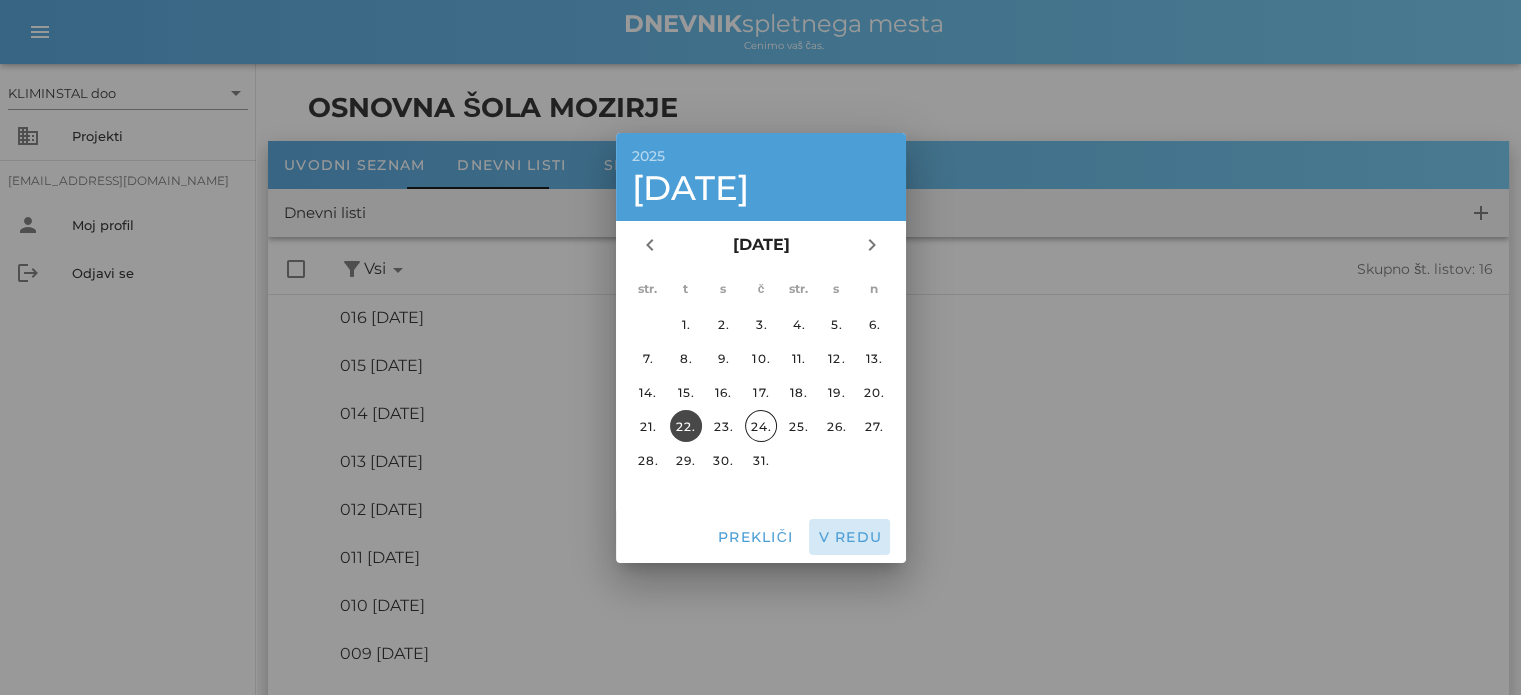 click on "V redu" at bounding box center [850, 537] 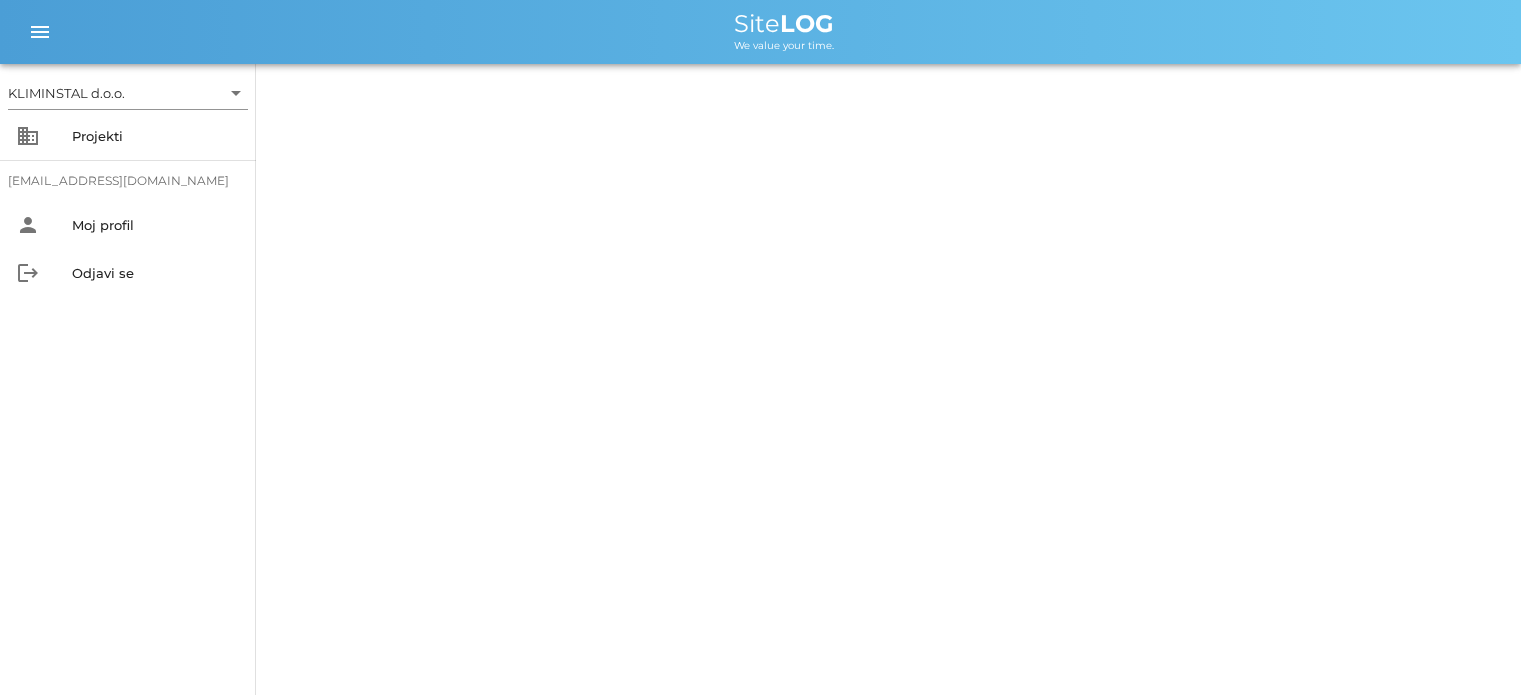 scroll, scrollTop: 0, scrollLeft: 0, axis: both 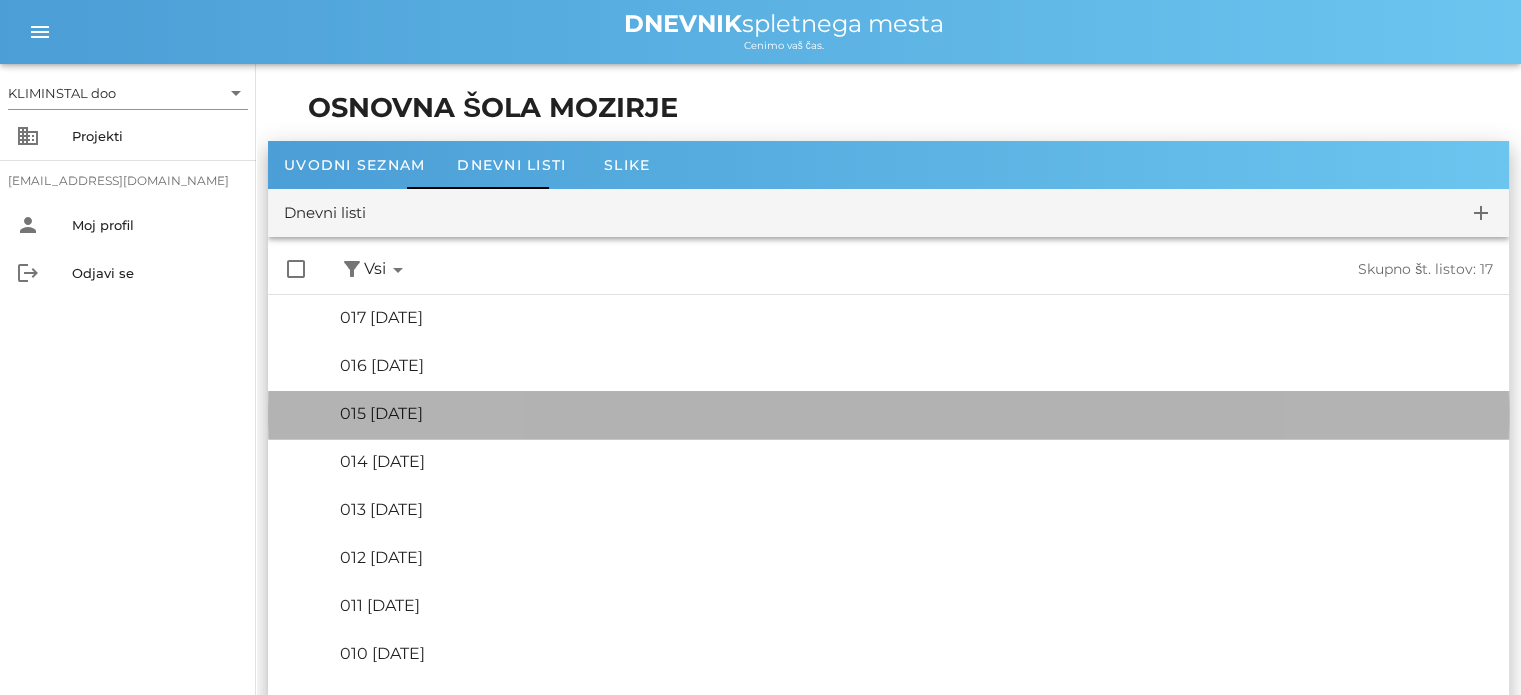 click on "015 [DATE]" at bounding box center (381, 413) 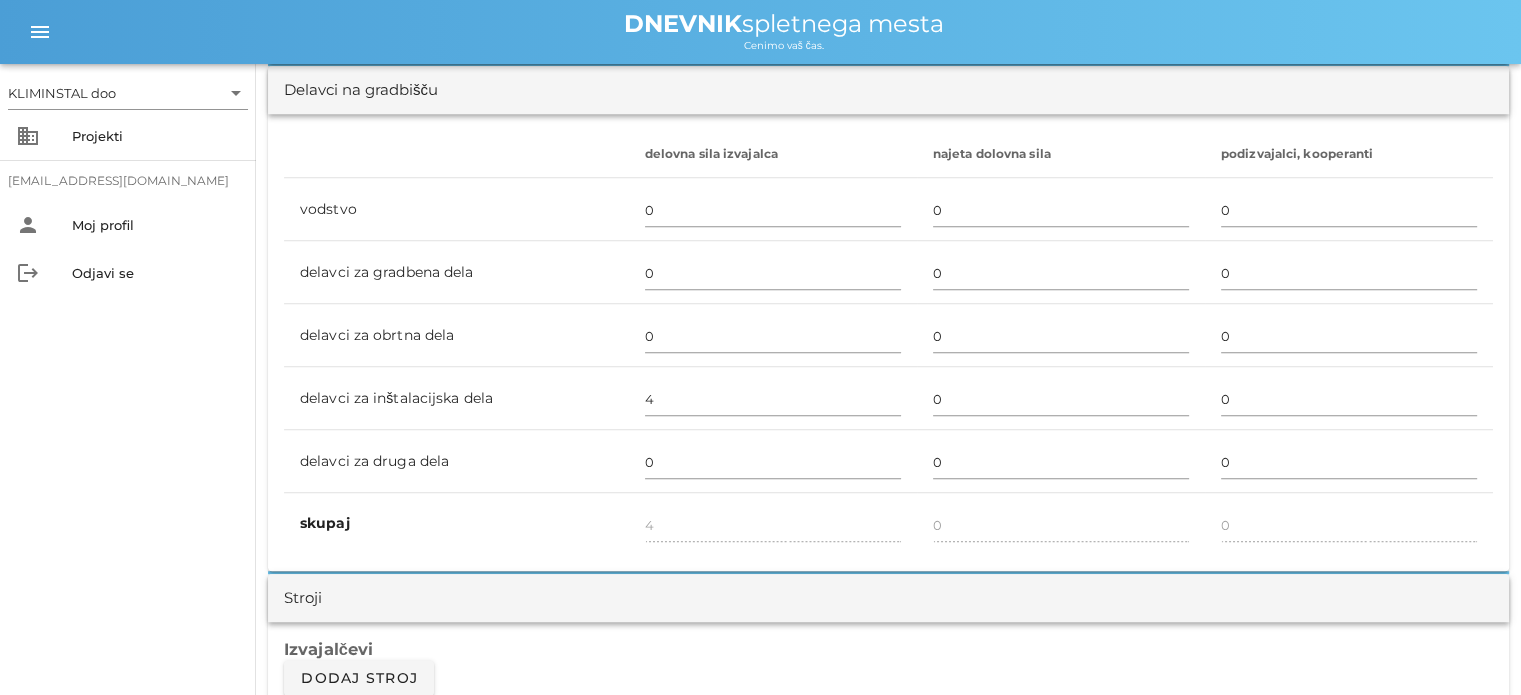 scroll, scrollTop: 1200, scrollLeft: 0, axis: vertical 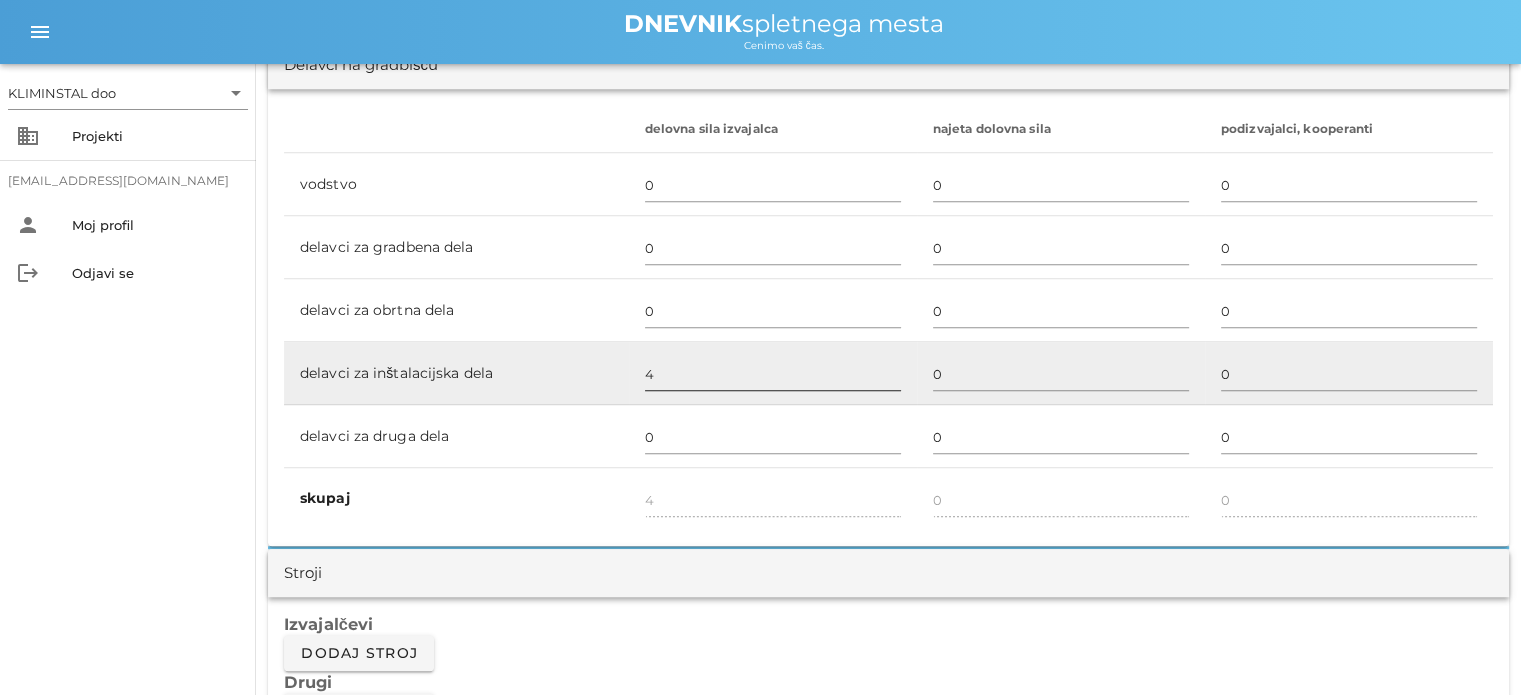click on "4" at bounding box center (773, 374) 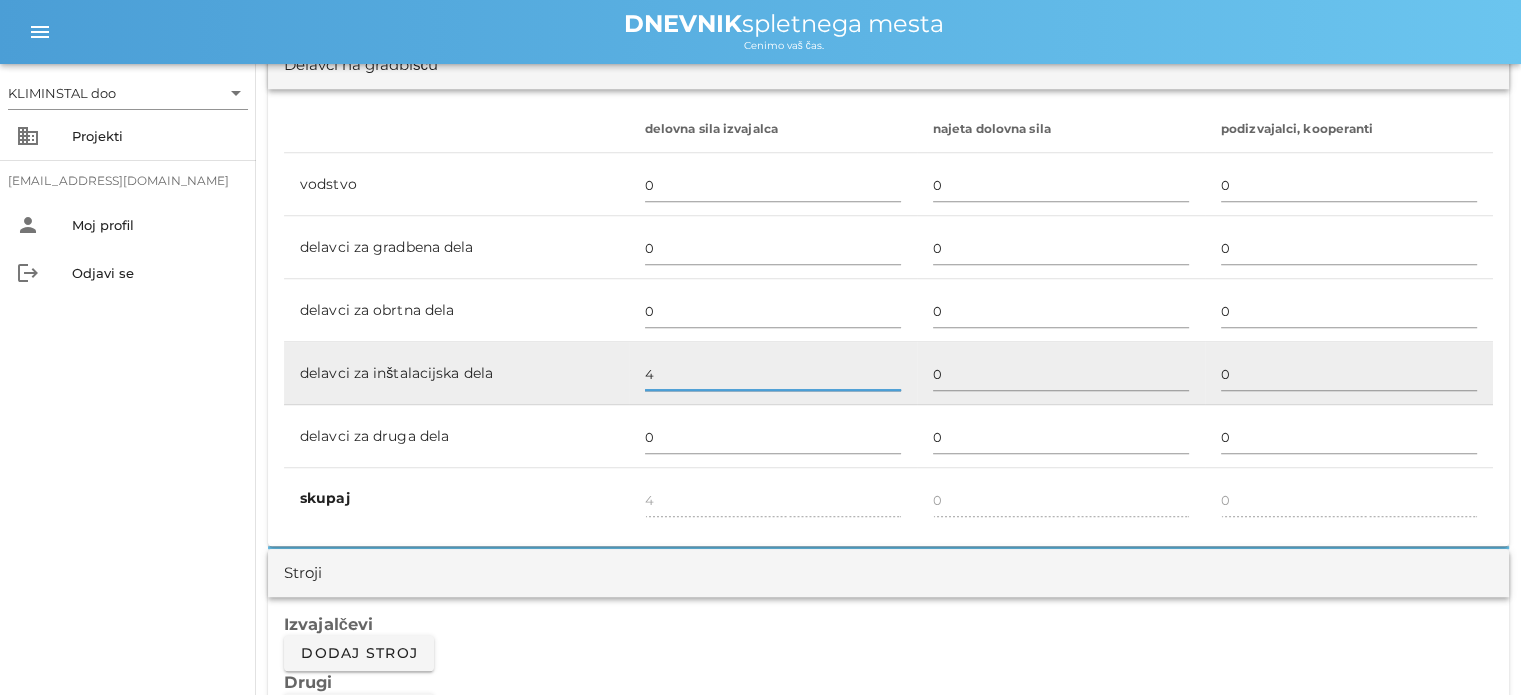 type on "3" 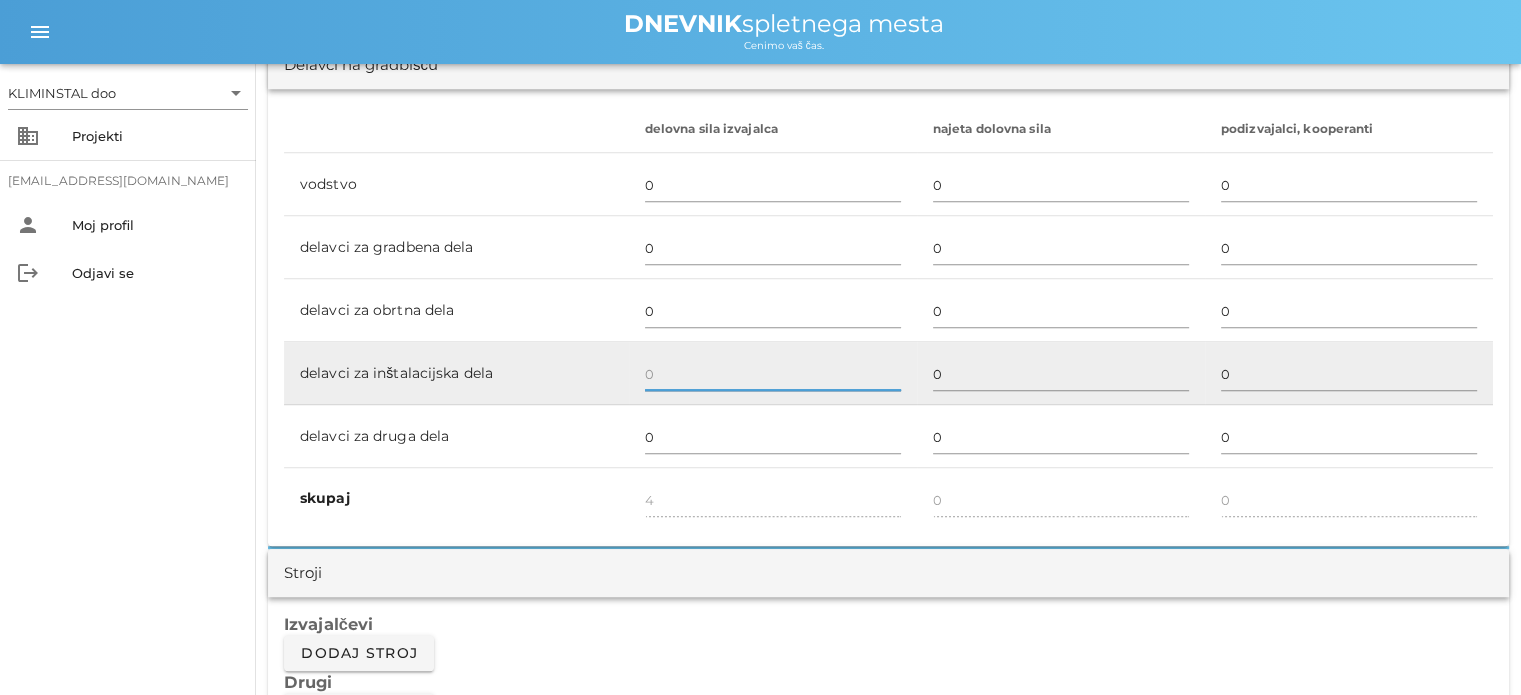type on "4" 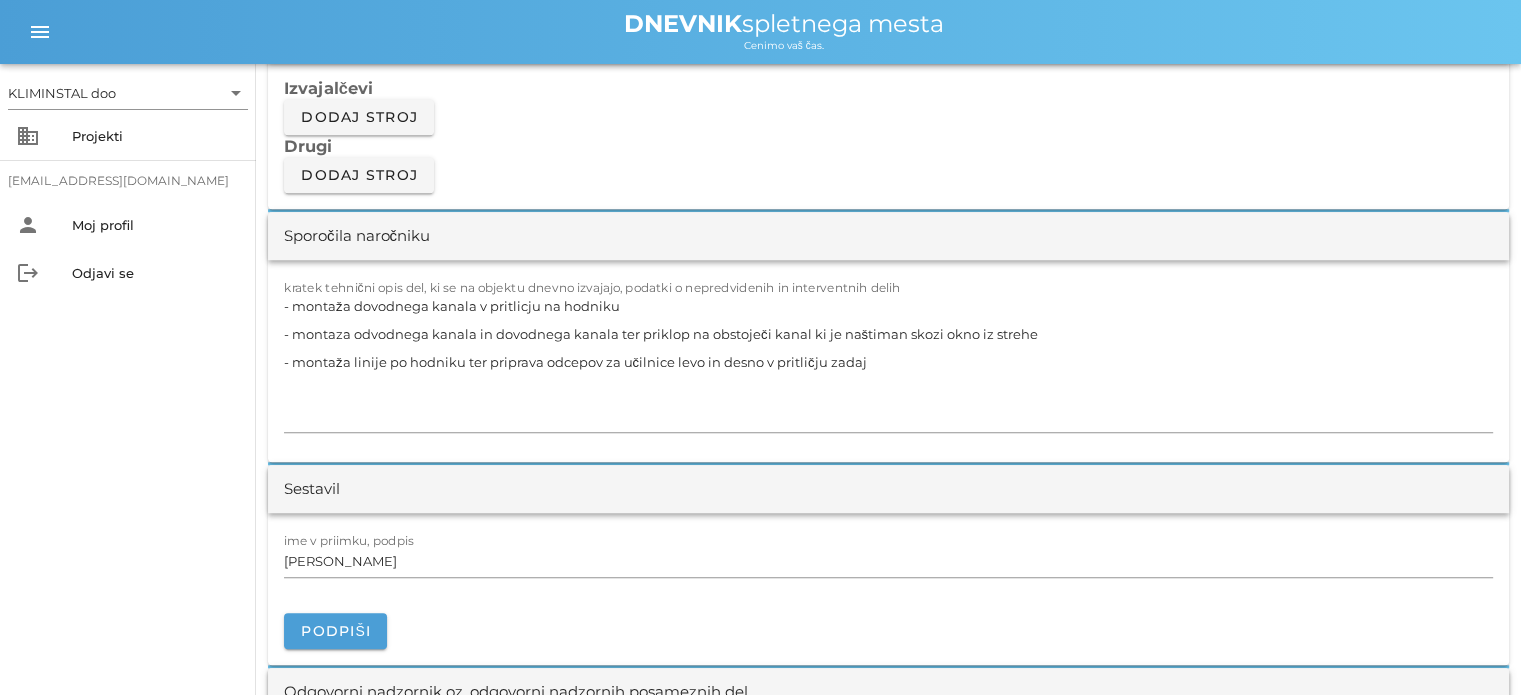 scroll, scrollTop: 1736, scrollLeft: 0, axis: vertical 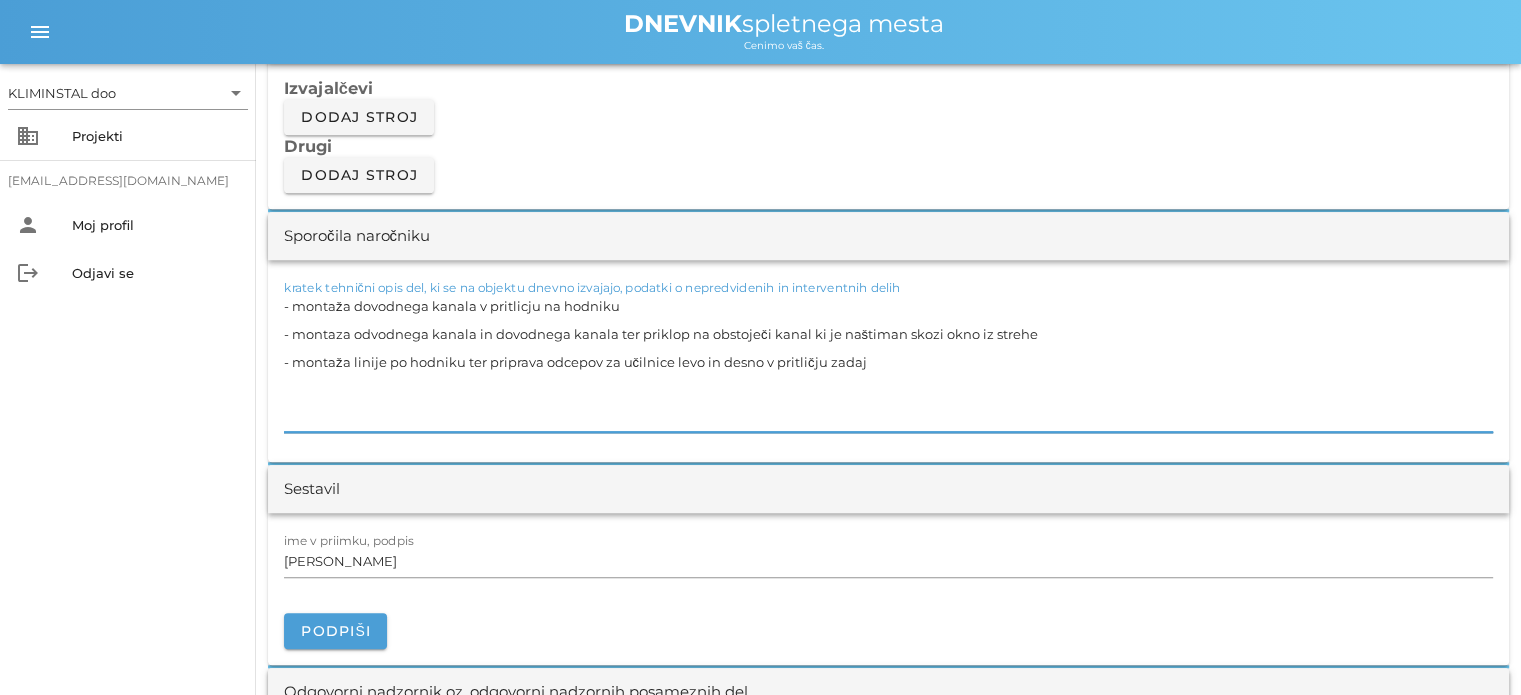 click on "- montaža dovodnega kanala v pritlicju na hodniku
- montaza odvodnega kanala in dovodnega kanala ter priklop na obstoječi kanal ki je naštiman skozi okno iz strehe
- montaža linije po hodniku ter priprava odcepov za učilnice levo in desno v pritličju zadaj" at bounding box center [888, 362] 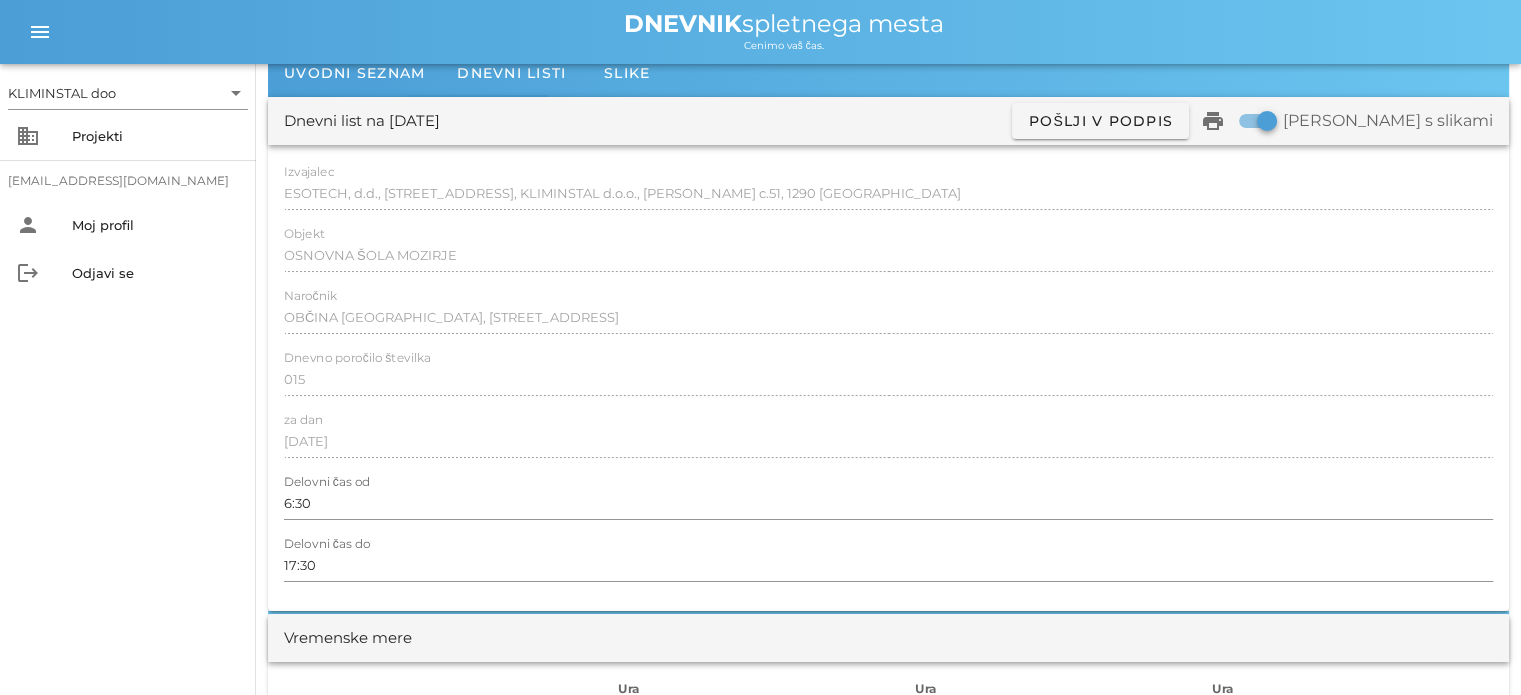 scroll, scrollTop: 0, scrollLeft: 0, axis: both 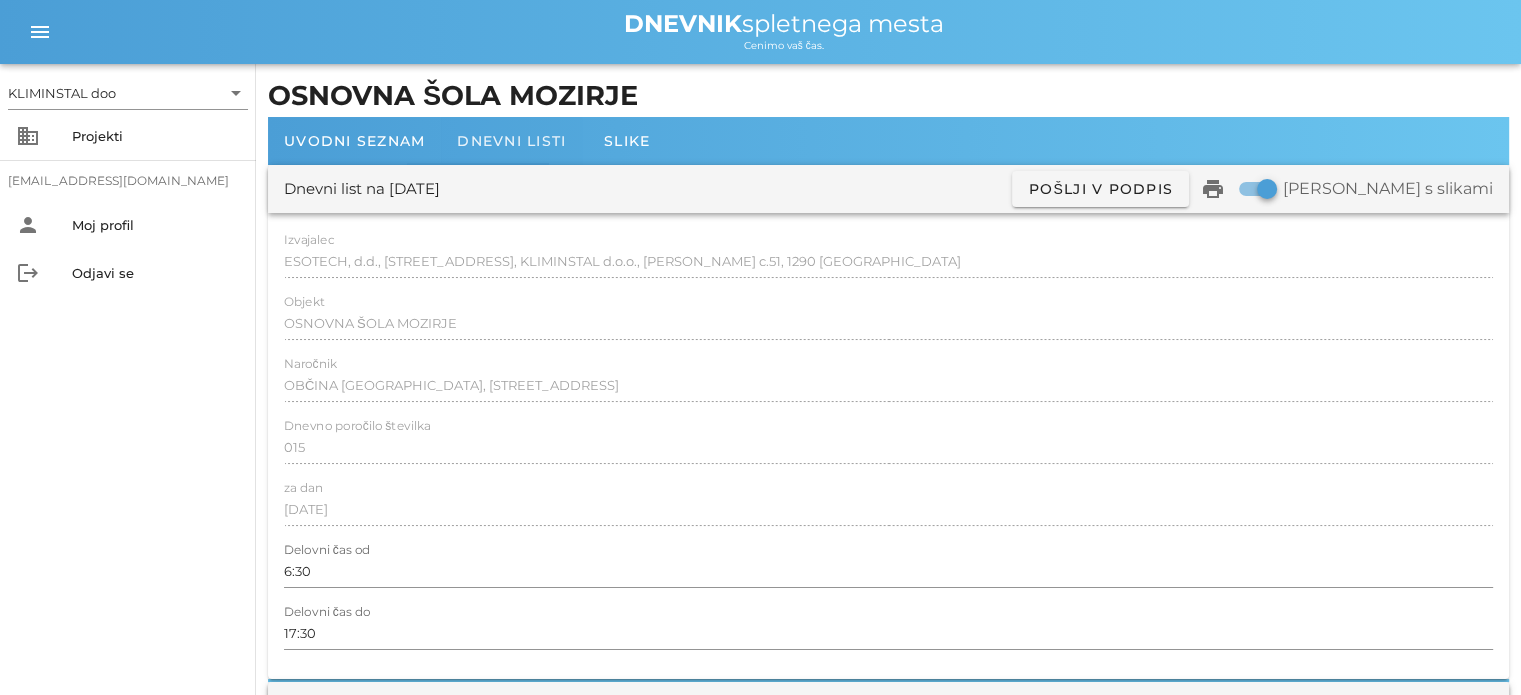 type on "- montaža odvodnih in dovodnih cevi fi 250 po učilnicah in priklop na kanale na hodniku pritličje zadaj" 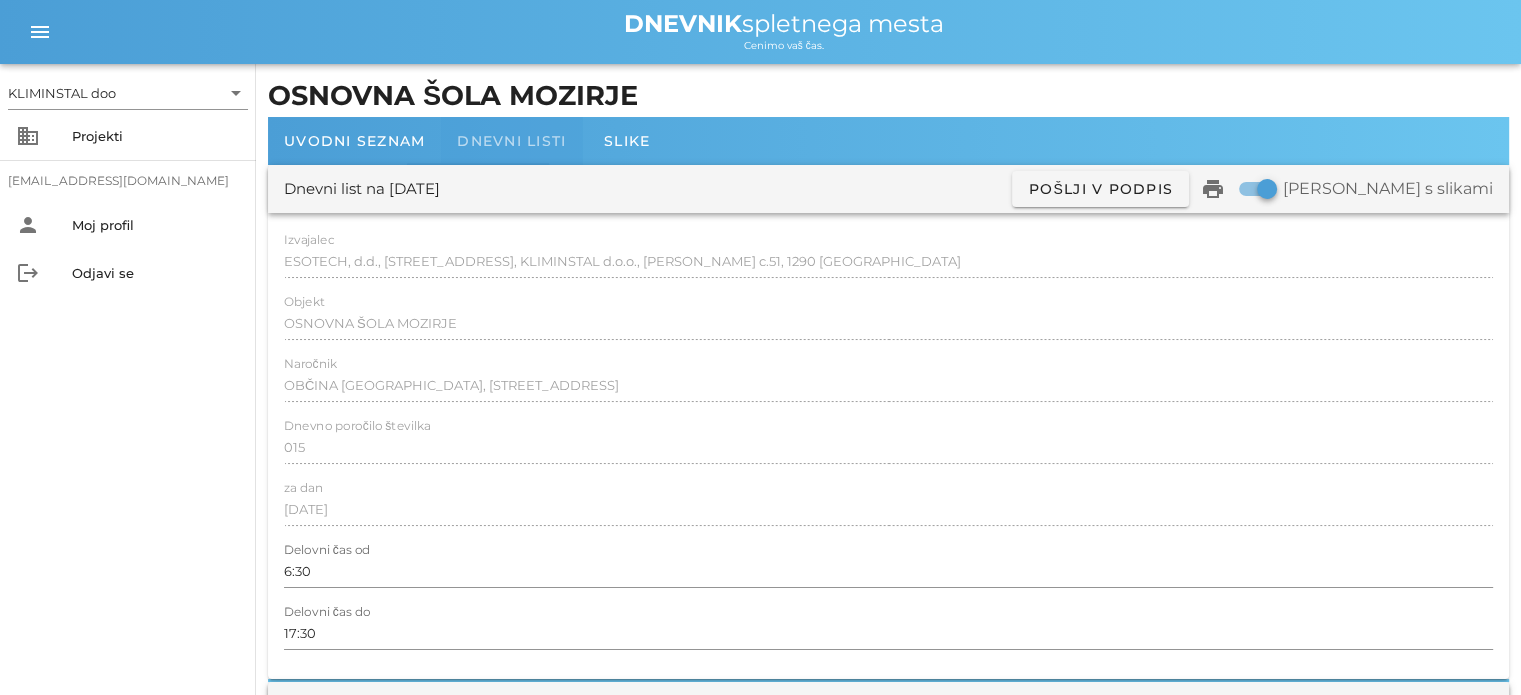 click on "Dnevni listi" at bounding box center (511, 141) 